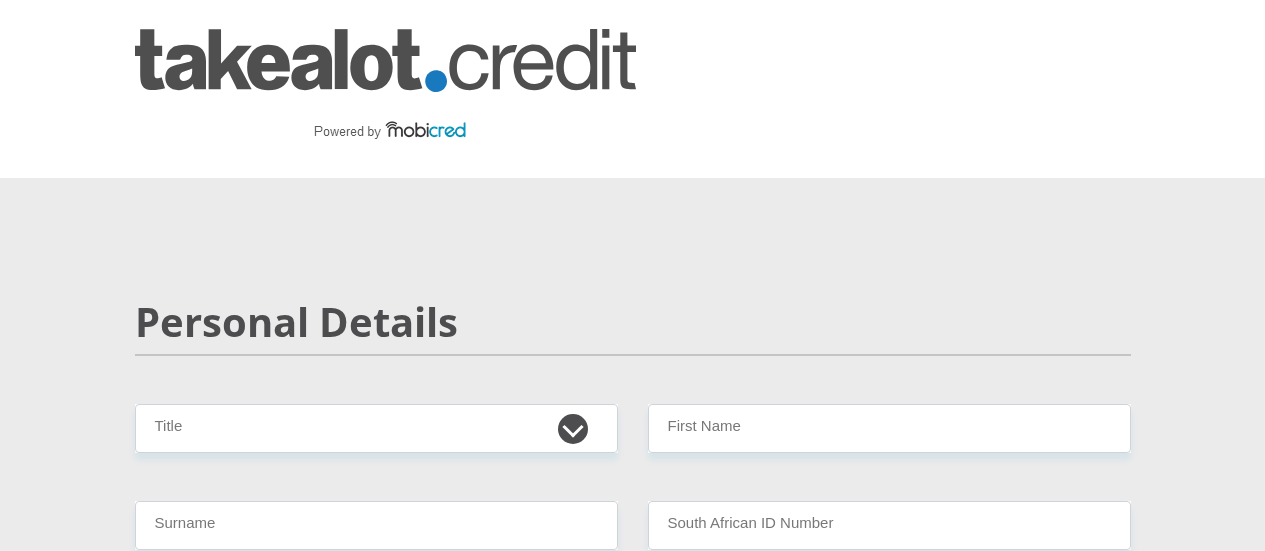 scroll, scrollTop: 0, scrollLeft: 0, axis: both 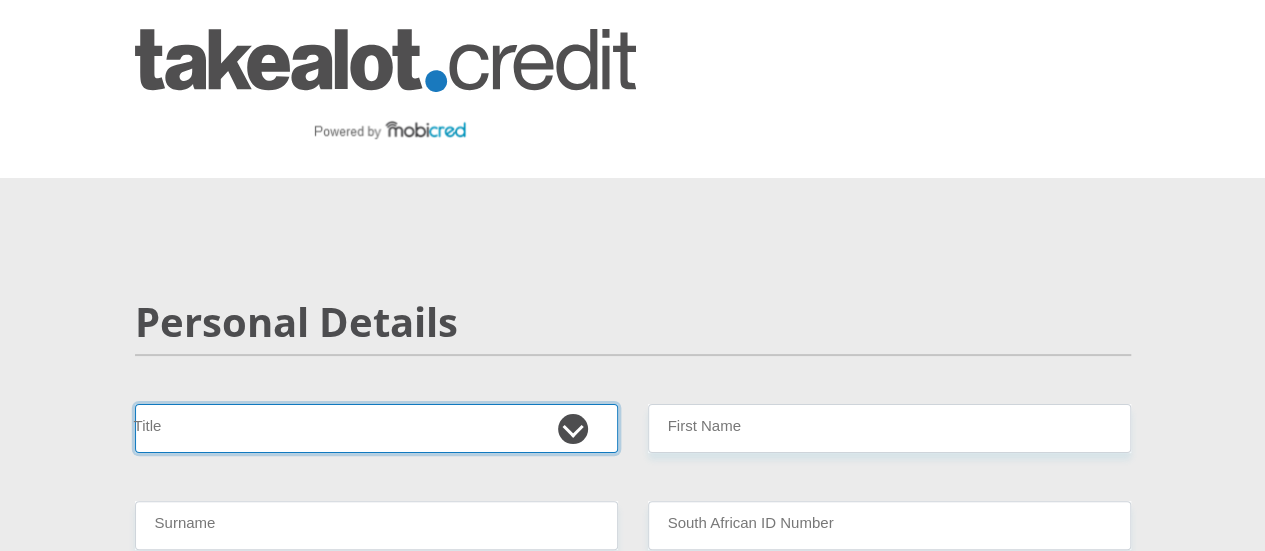 click on "Mr
Ms
Mrs
Dr
Other" at bounding box center [376, 428] 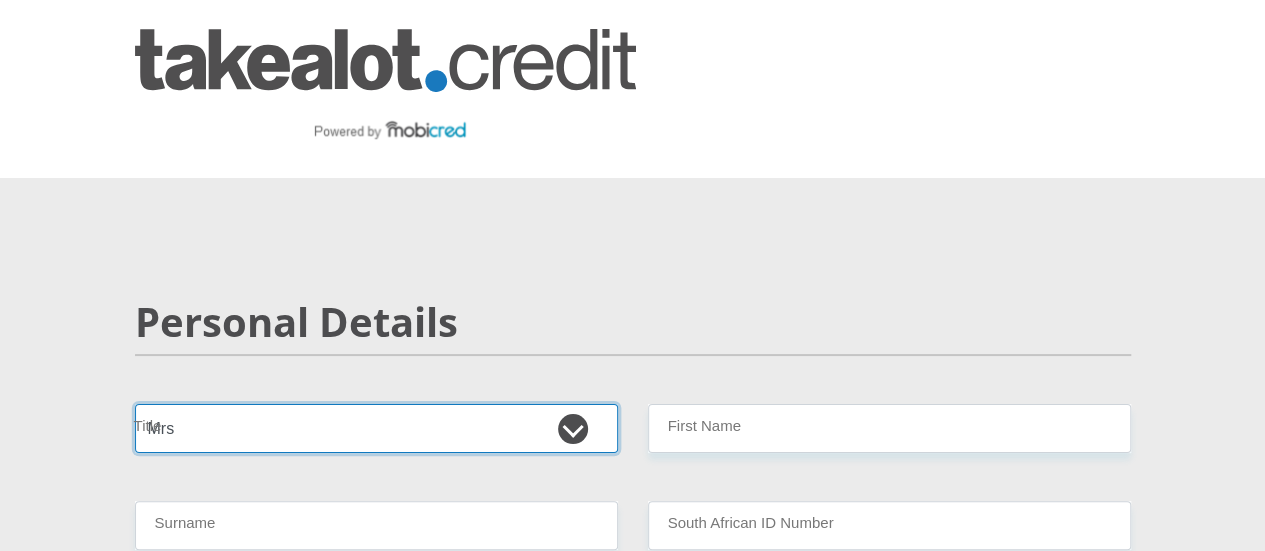 click on "Mr
Ms
Mrs
Dr
Other" at bounding box center [376, 428] 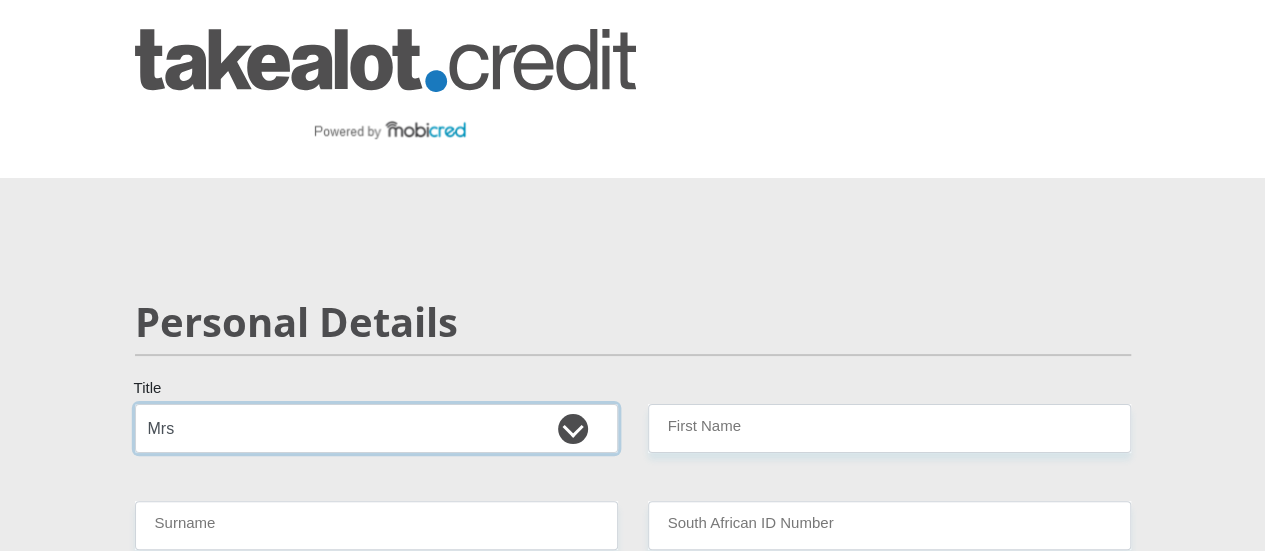 scroll, scrollTop: 117, scrollLeft: 0, axis: vertical 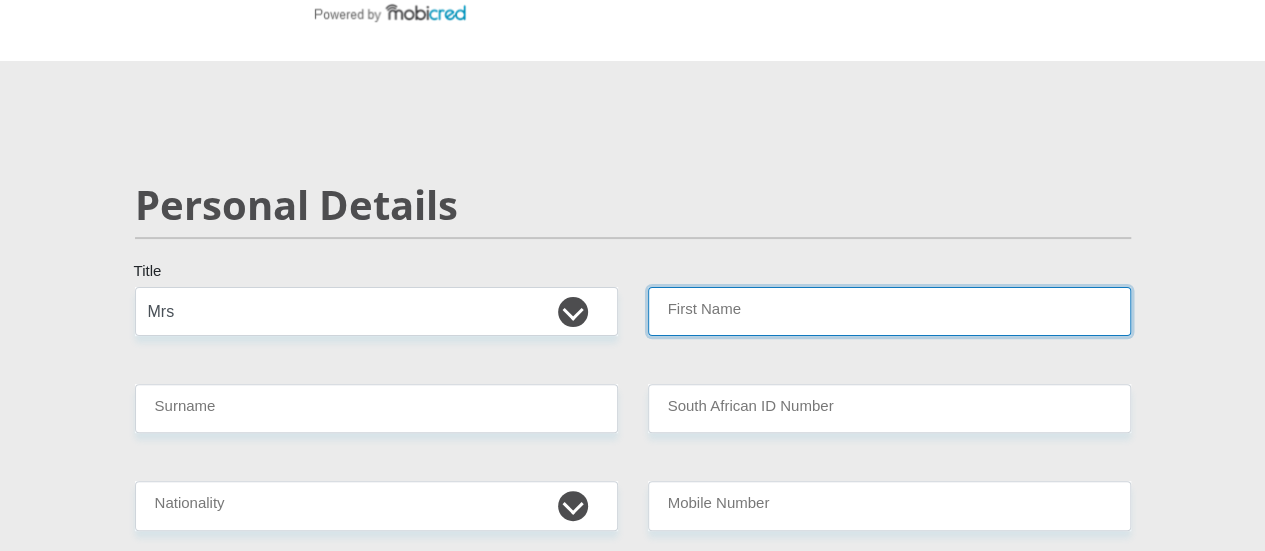 click on "First Name" at bounding box center (889, 311) 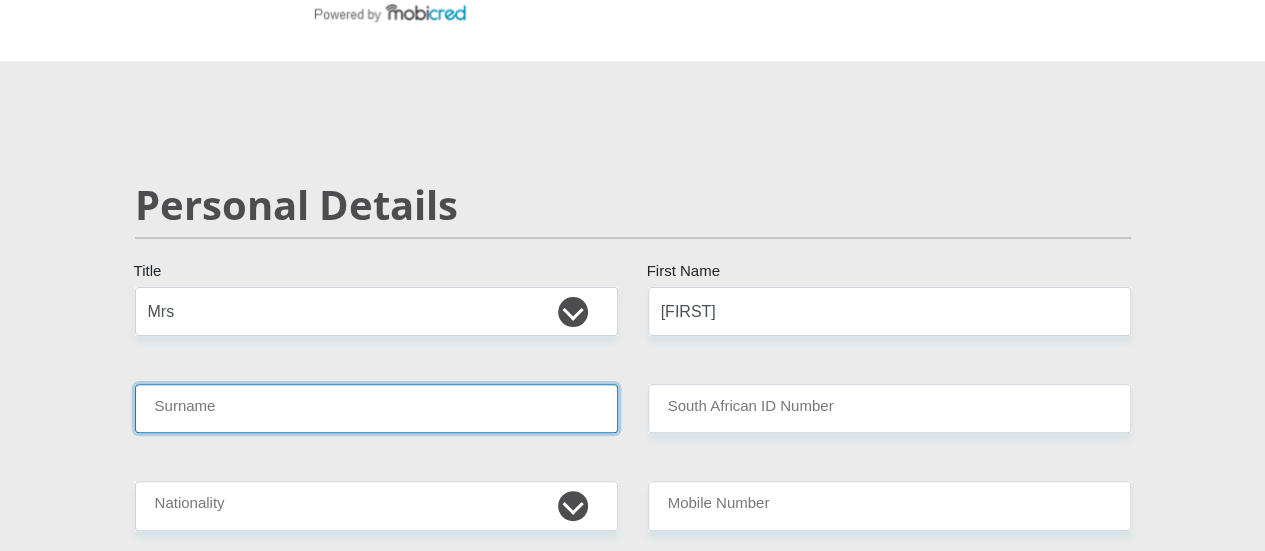 type on "[LAST]" 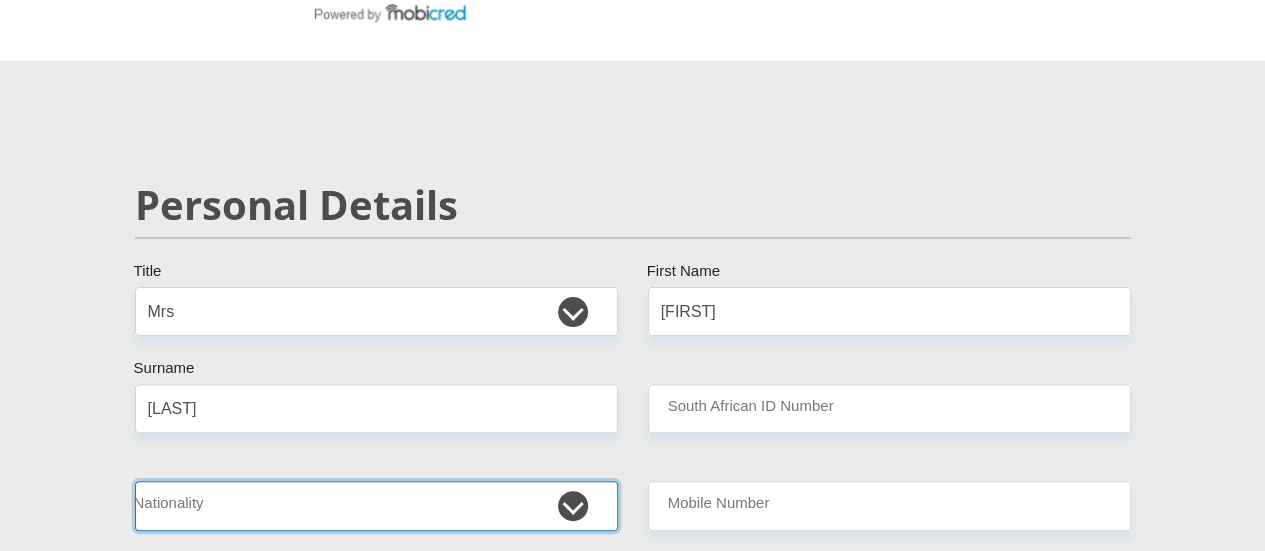 select on "ZAF" 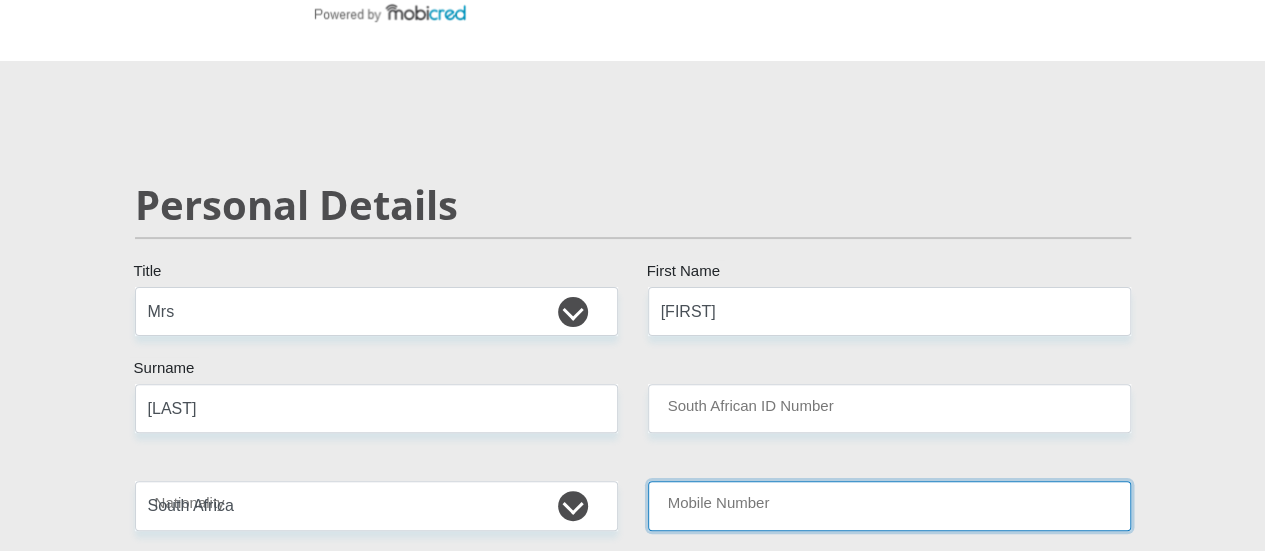 type on "[PHONE]" 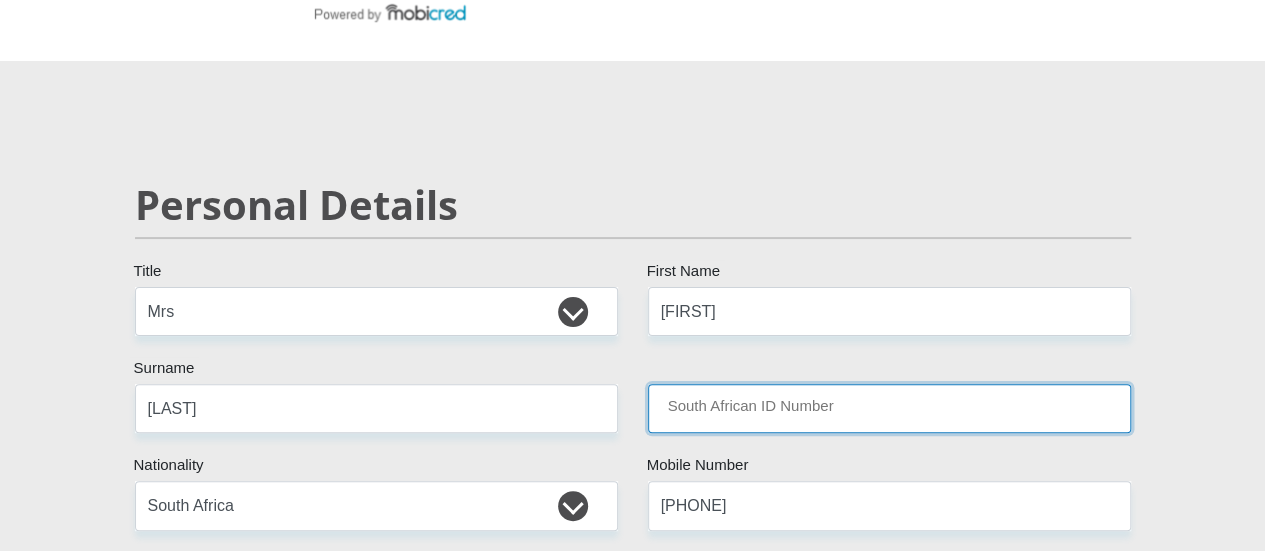 click on "South African ID Number" at bounding box center (889, 408) 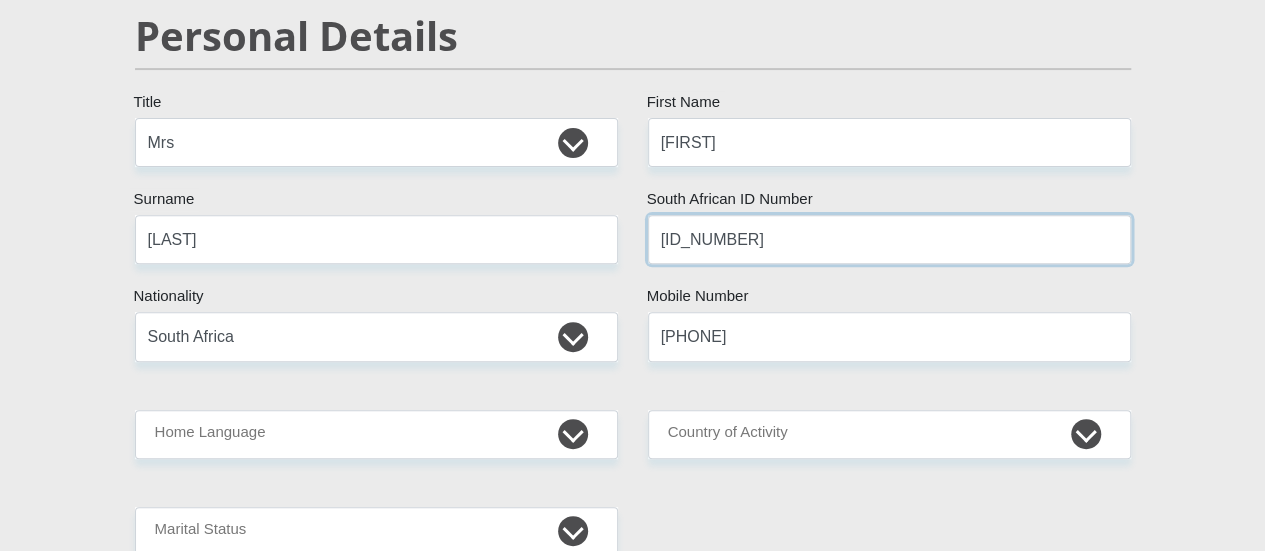 scroll, scrollTop: 304, scrollLeft: 0, axis: vertical 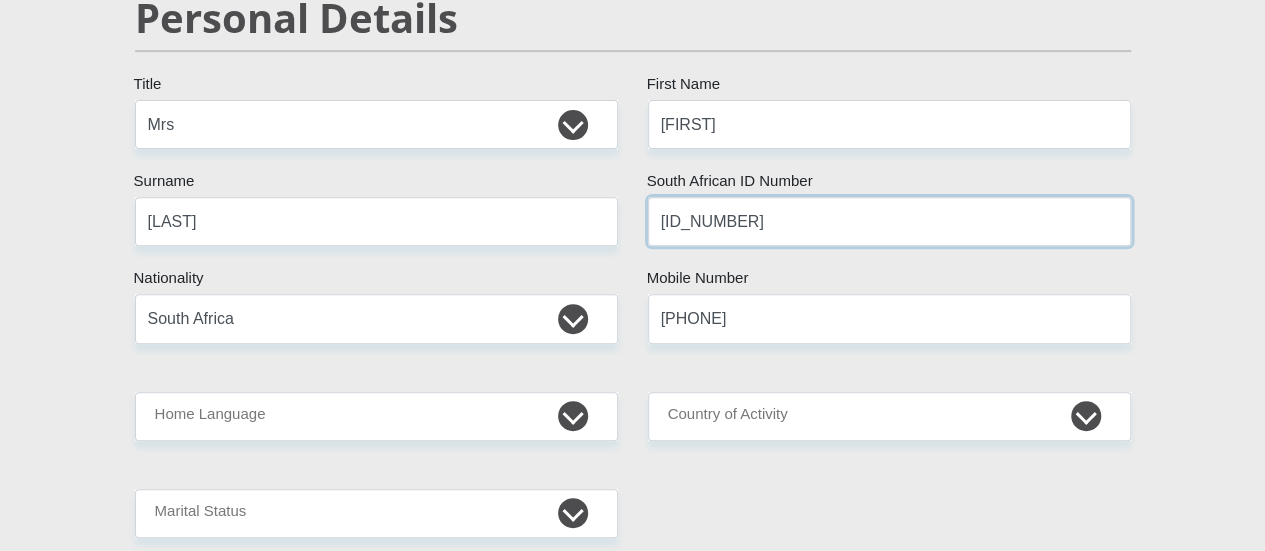 type on "[ID_NUMBER]" 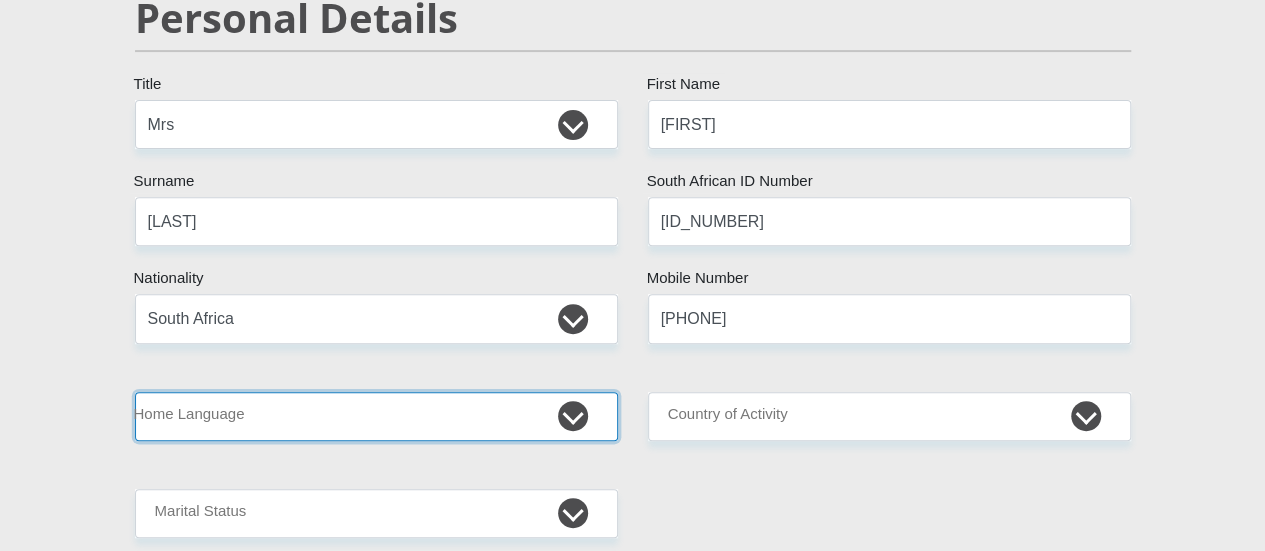 click on "Afrikaans
English
Sepedi
South Ndebele
Southern Sotho
Swati
Tsonga
Tswana
Venda
Xhosa
Zulu
Other" at bounding box center [376, 416] 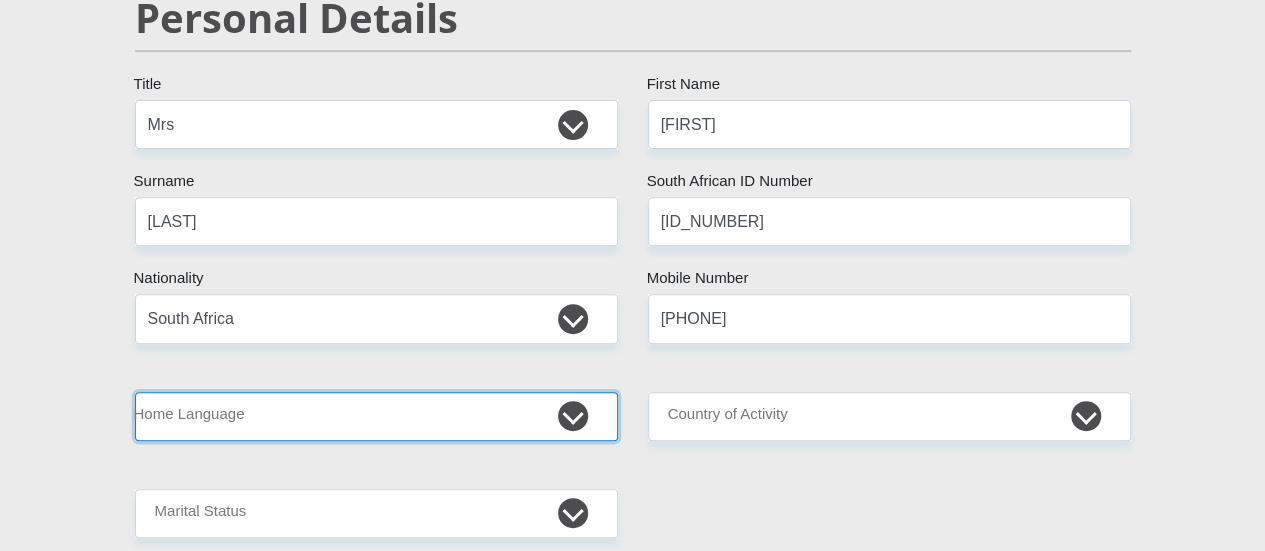 select on "eng" 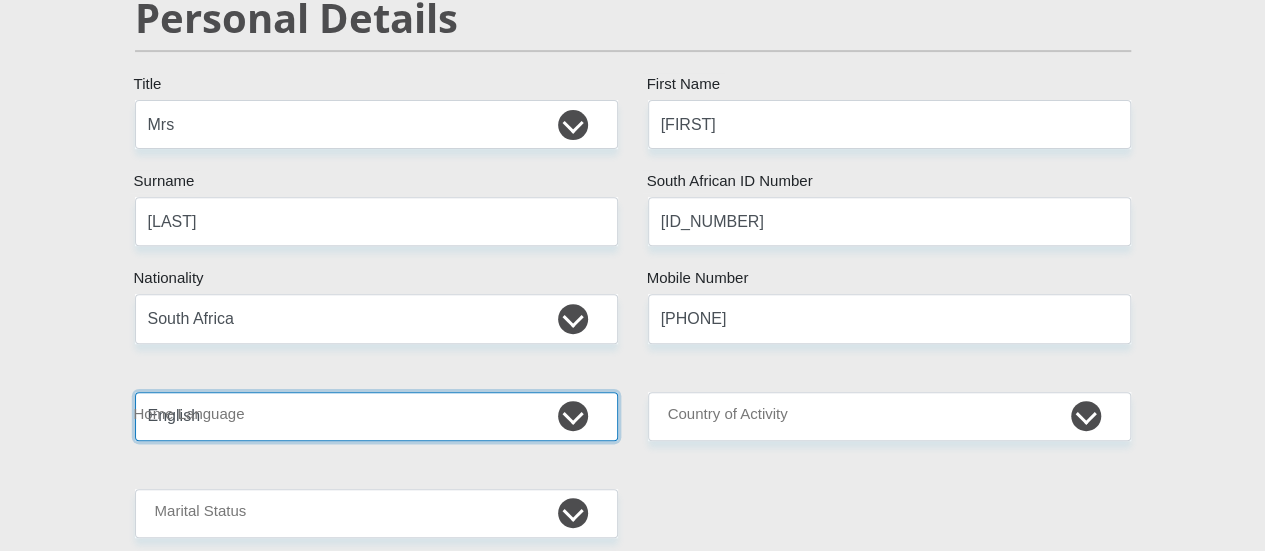 click on "Afrikaans
English
Sepedi
South Ndebele
Southern Sotho
Swati
Tsonga
Tswana
Venda
Xhosa
Zulu
Other" at bounding box center [376, 416] 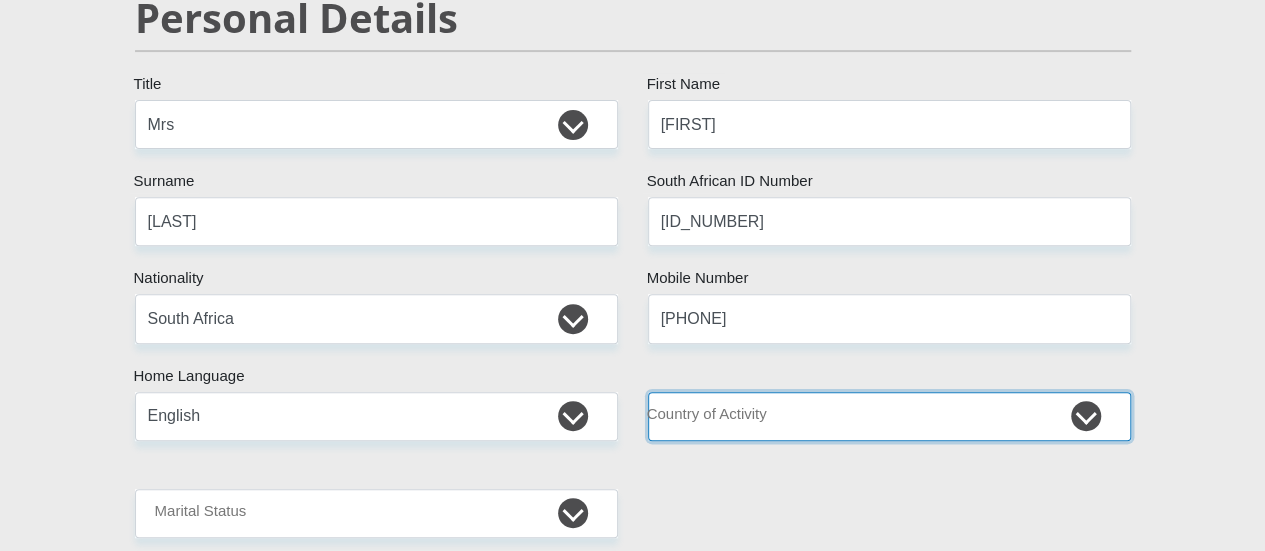 click on "South Africa
Afghanistan
Aland Islands
Albania
Algeria
America Samoa
American Virgin Islands
Andorra
Angola
Anguilla
Antarctica
Antigua and Barbuda
Argentina
Armenia
Aruba
Ascension Island
Australia
Austria
Azerbaijan
Chad" at bounding box center (889, 416) 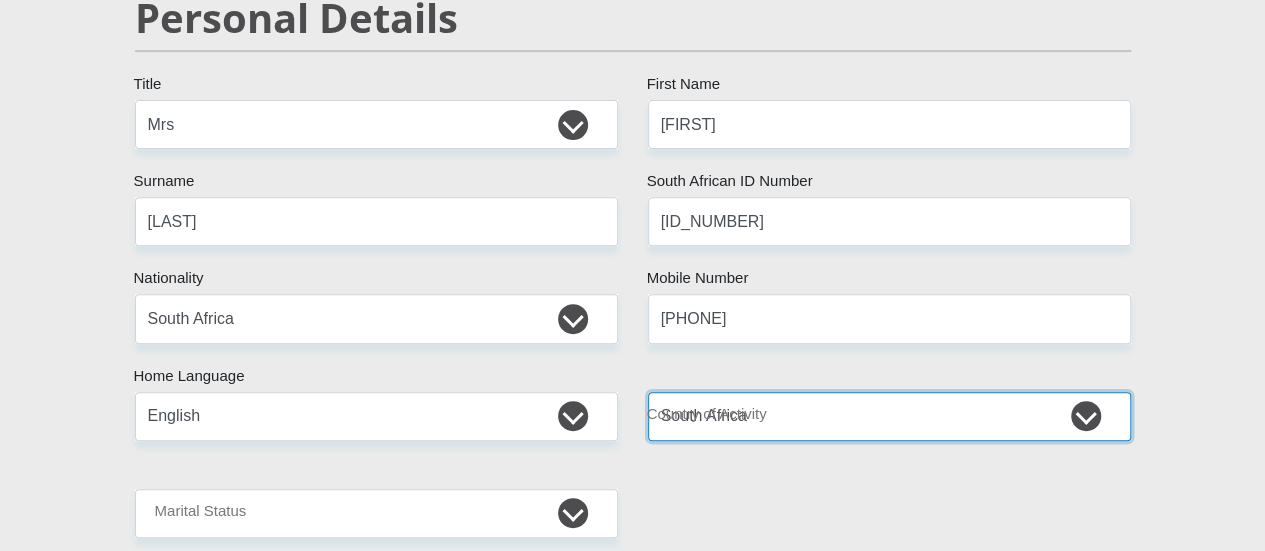 click on "South Africa
Afghanistan
Aland Islands
Albania
Algeria
America Samoa
American Virgin Islands
Andorra
Angola
Anguilla
Antarctica
Antigua and Barbuda
Argentina
Armenia
Aruba
Ascension Island
Australia
Austria
Azerbaijan
Chad" at bounding box center [889, 416] 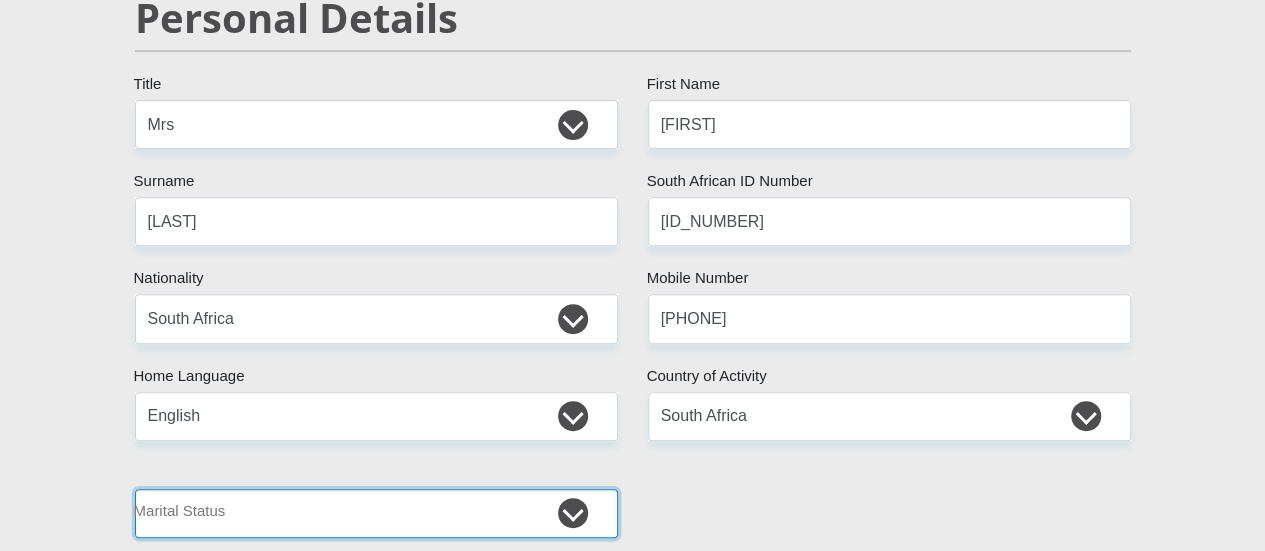 click on "Married ANC
Single
Divorced
Widowed
Married COP or Customary Law" at bounding box center (376, 513) 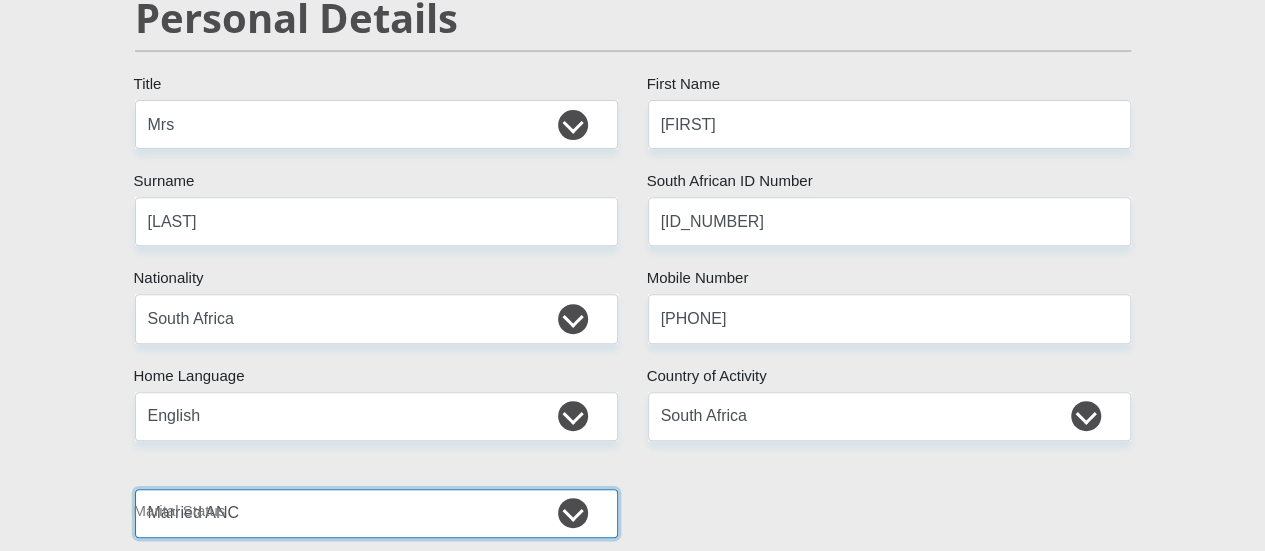 click on "Married ANC
Single
Divorced
Widowed
Married COP or Customary Law" at bounding box center [376, 513] 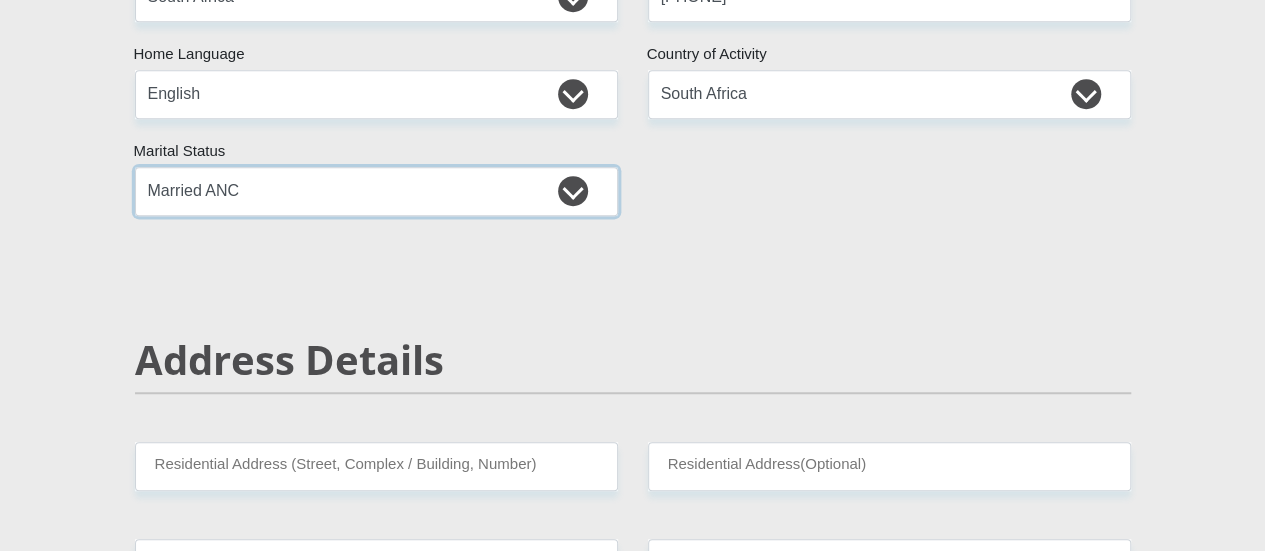 scroll, scrollTop: 753, scrollLeft: 0, axis: vertical 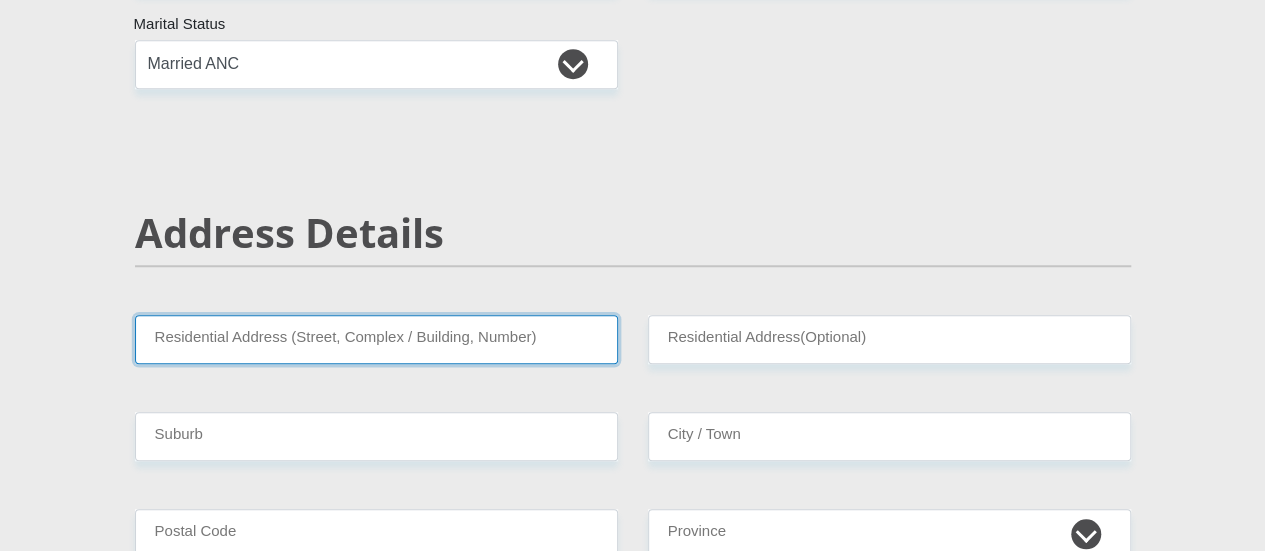 click on "Residential Address (Street, Complex / Building, Number)" at bounding box center (376, 339) 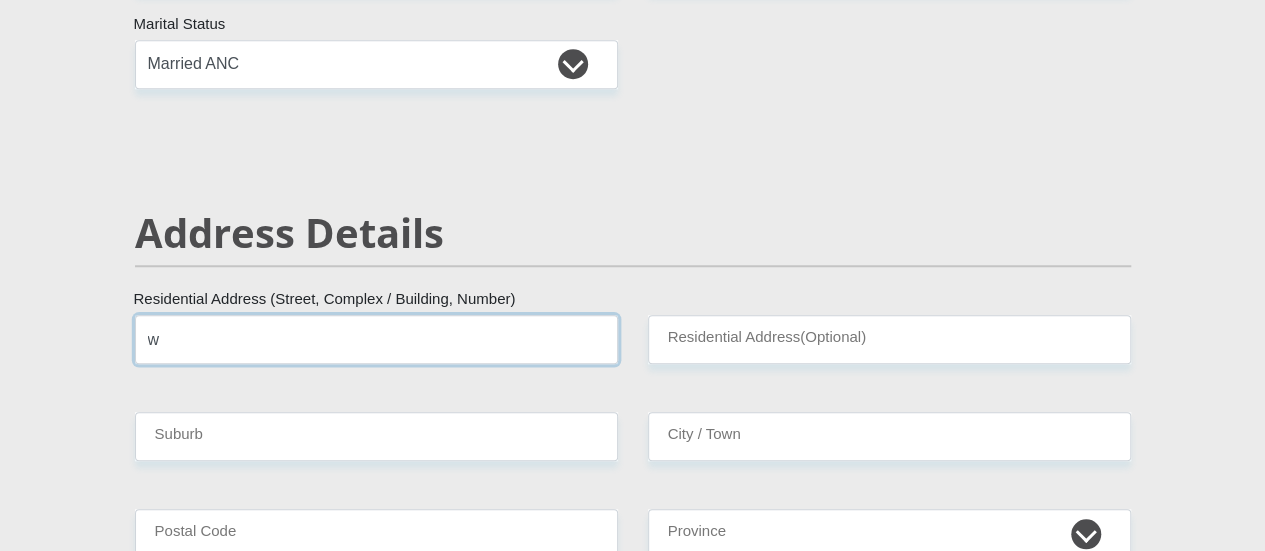 type on "[STREET] [CITY]" 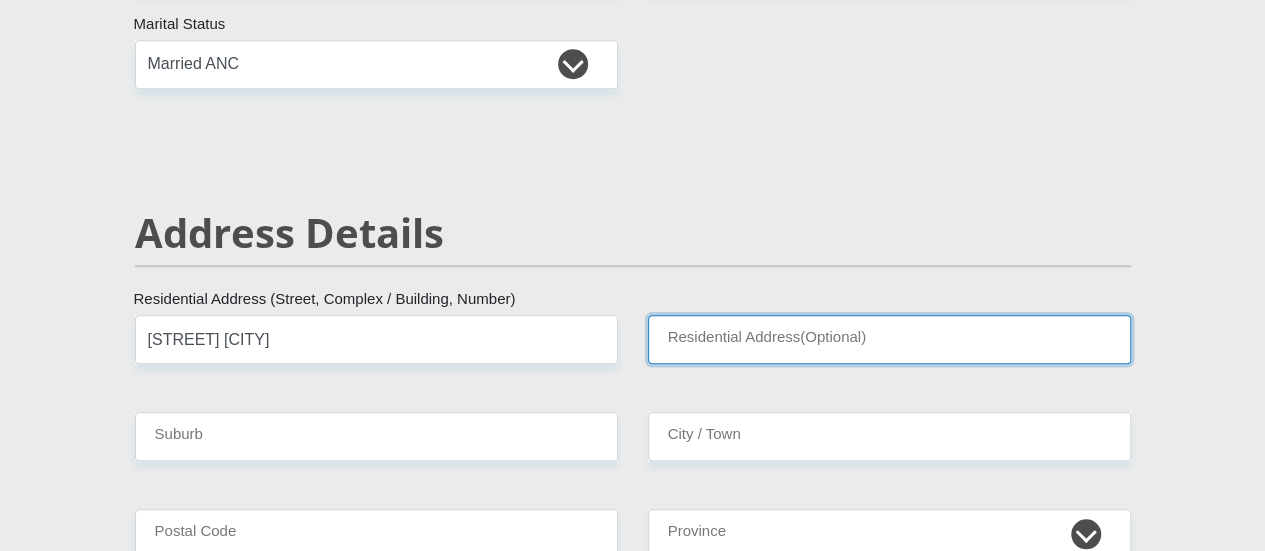 type on "Firgrove" 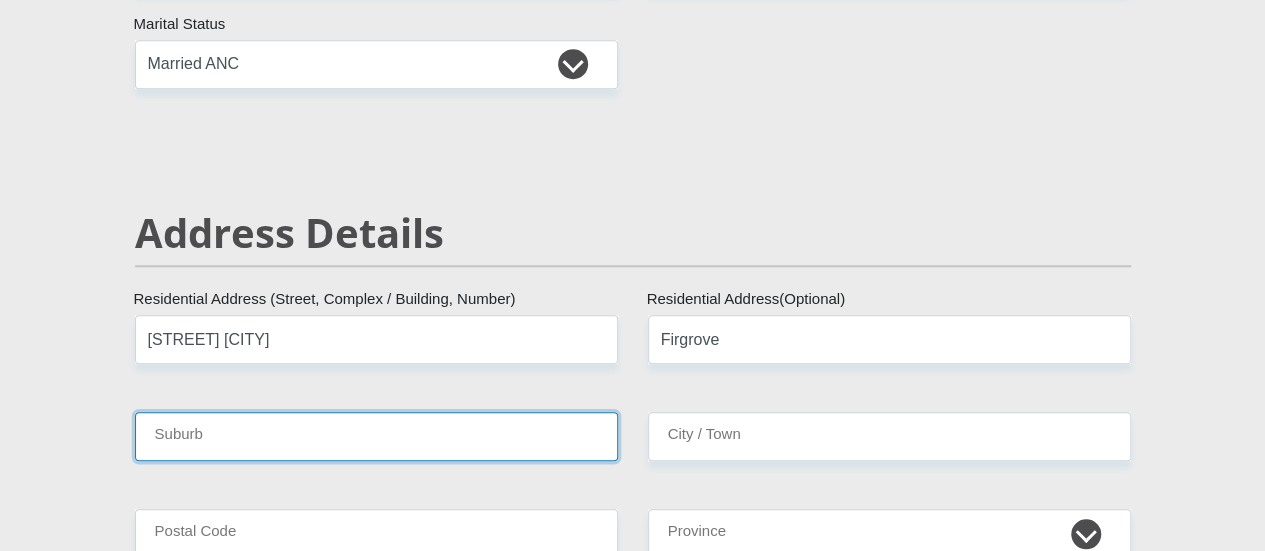 type on "[CITY]" 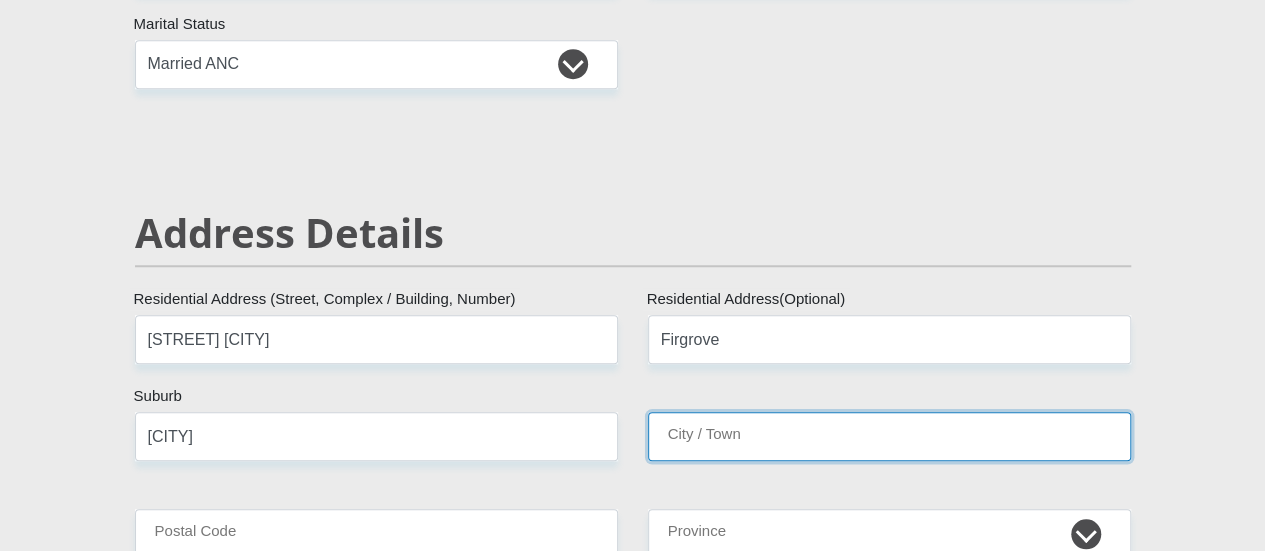 type on "[CITY]" 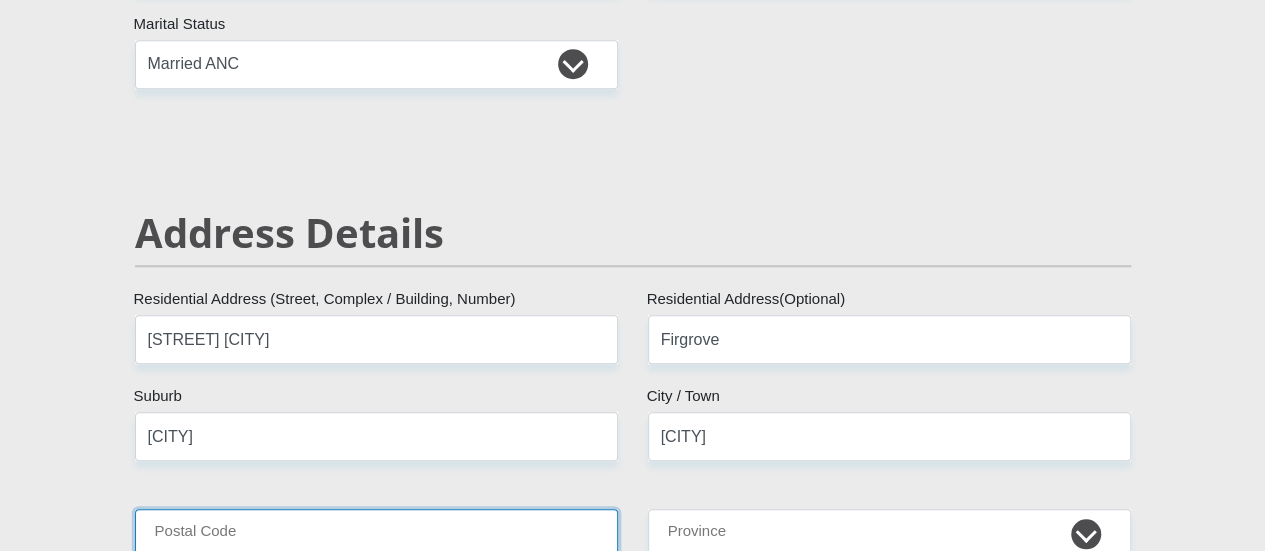 type on "7130" 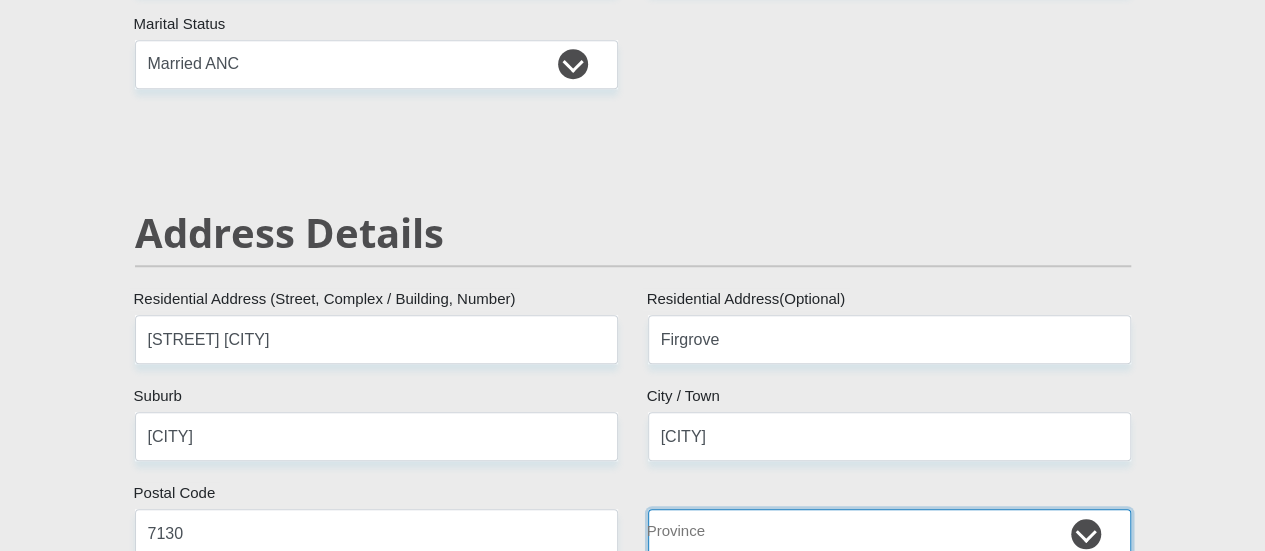 select on "Western Cape" 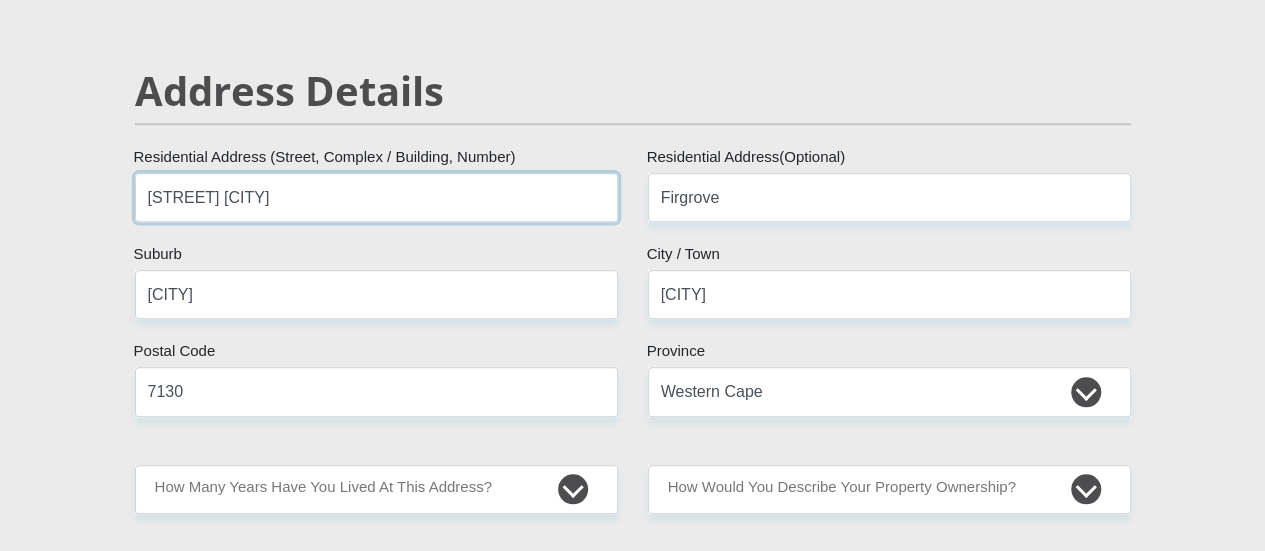 scroll, scrollTop: 975, scrollLeft: 0, axis: vertical 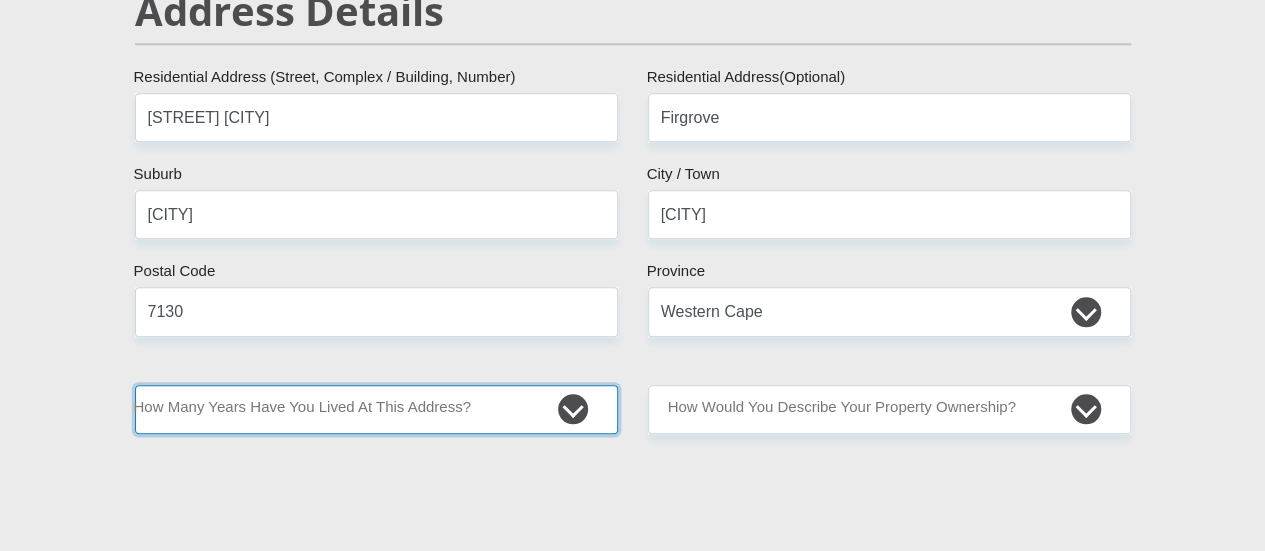 click on "less than 1 year
1-3 years
3-5 years
5+ years" at bounding box center (376, 409) 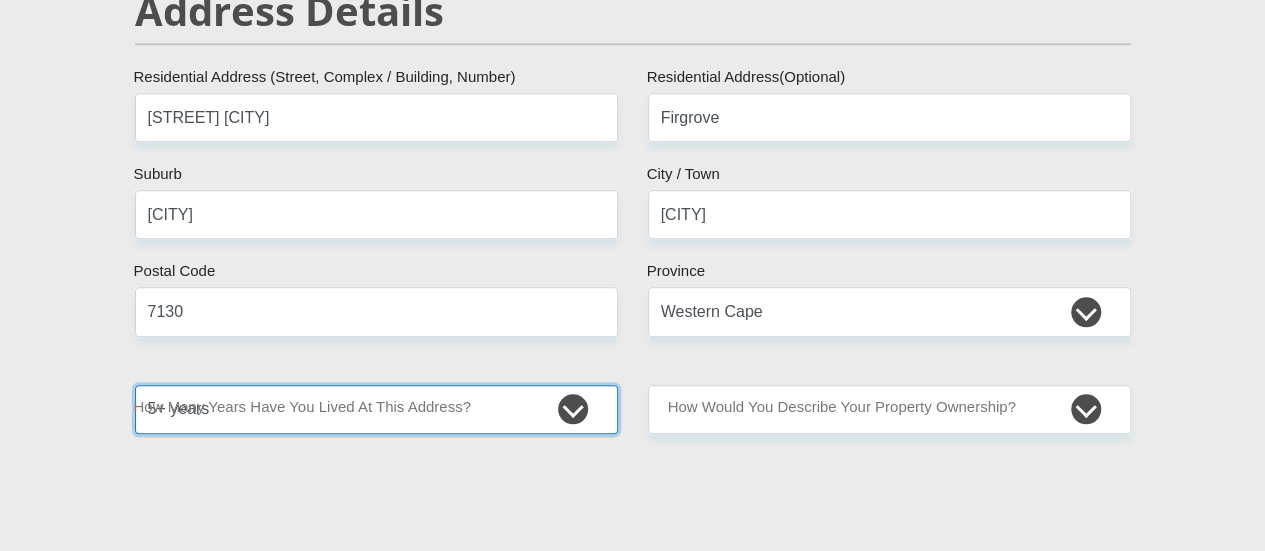 click on "less than 1 year
1-3 years
3-5 years
5+ years" at bounding box center [376, 409] 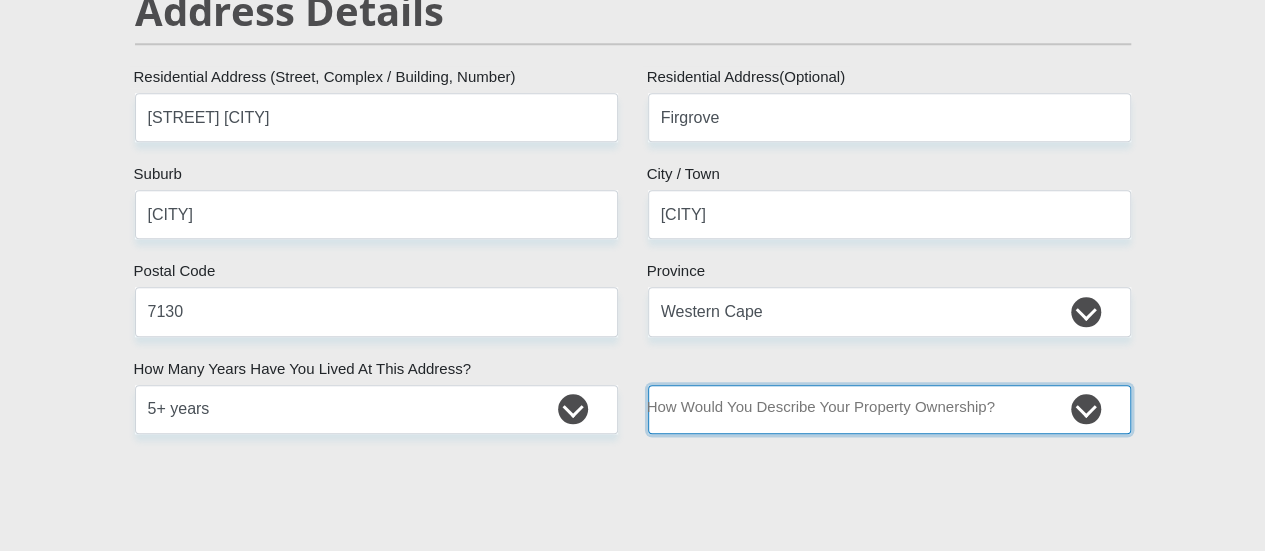 click on "Owned
Rented
Family Owned
Company Dwelling" at bounding box center (889, 409) 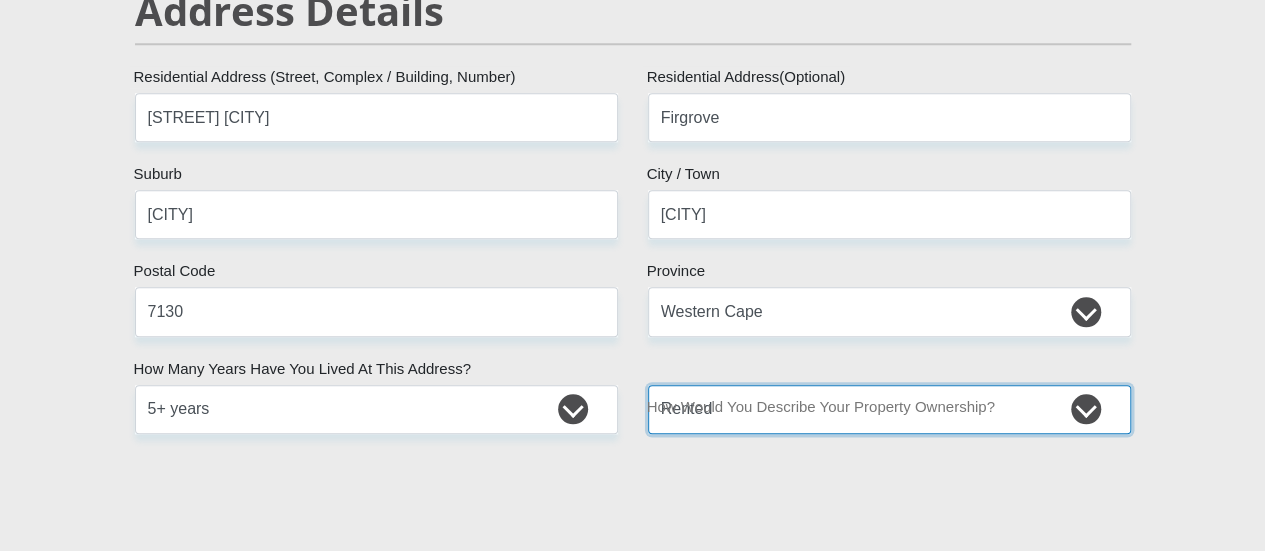 click on "Owned
Rented
Family Owned
Company Dwelling" at bounding box center [889, 409] 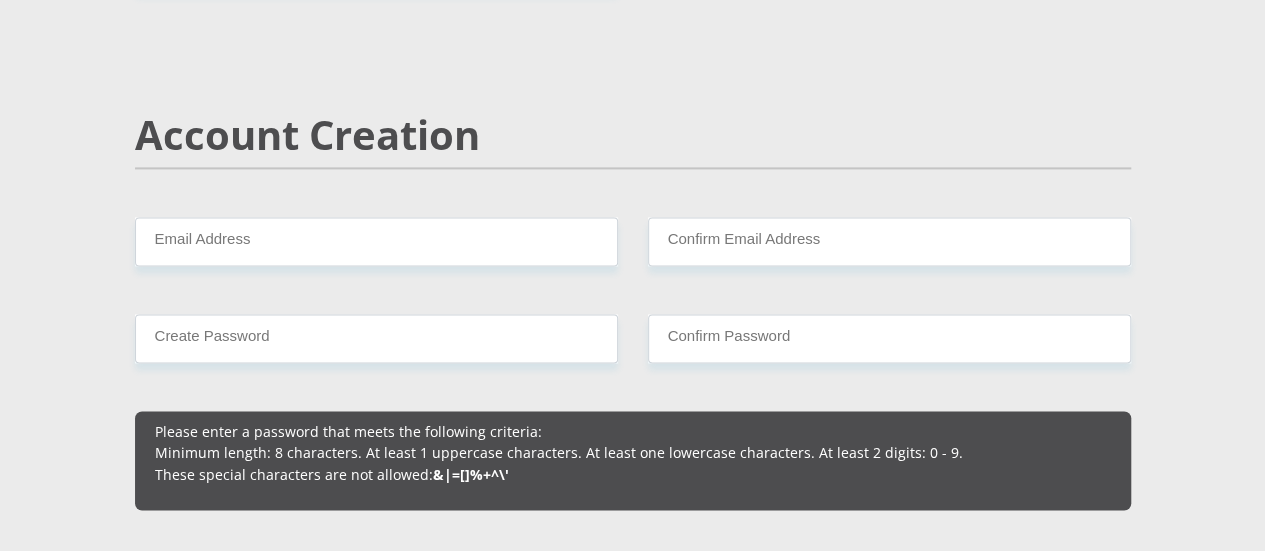 scroll, scrollTop: 1369, scrollLeft: 0, axis: vertical 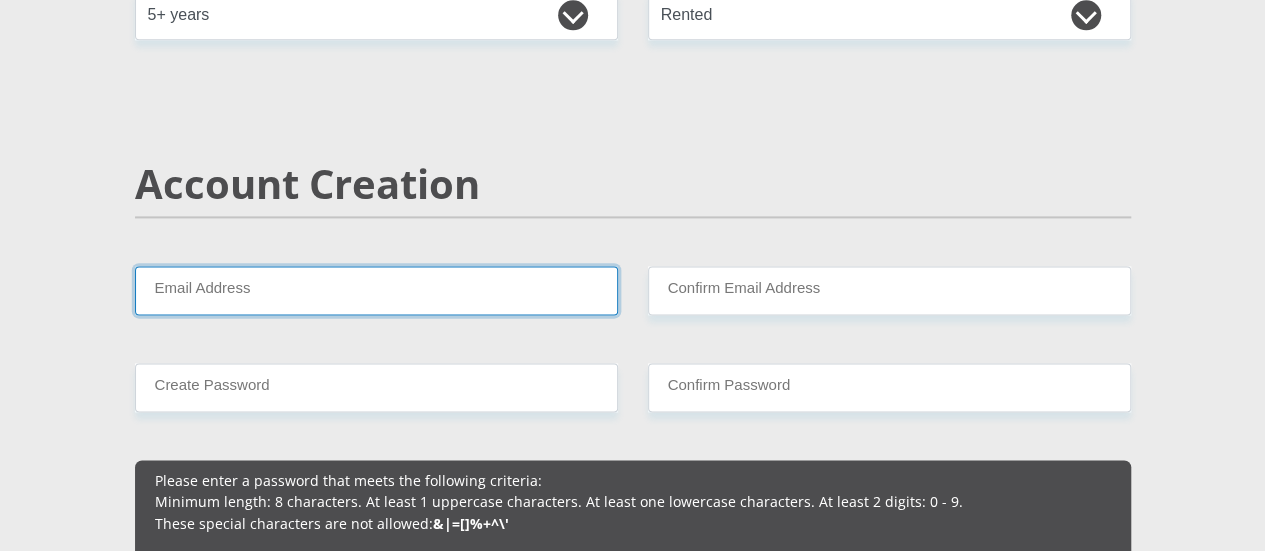 click on "Email Address" at bounding box center (376, 290) 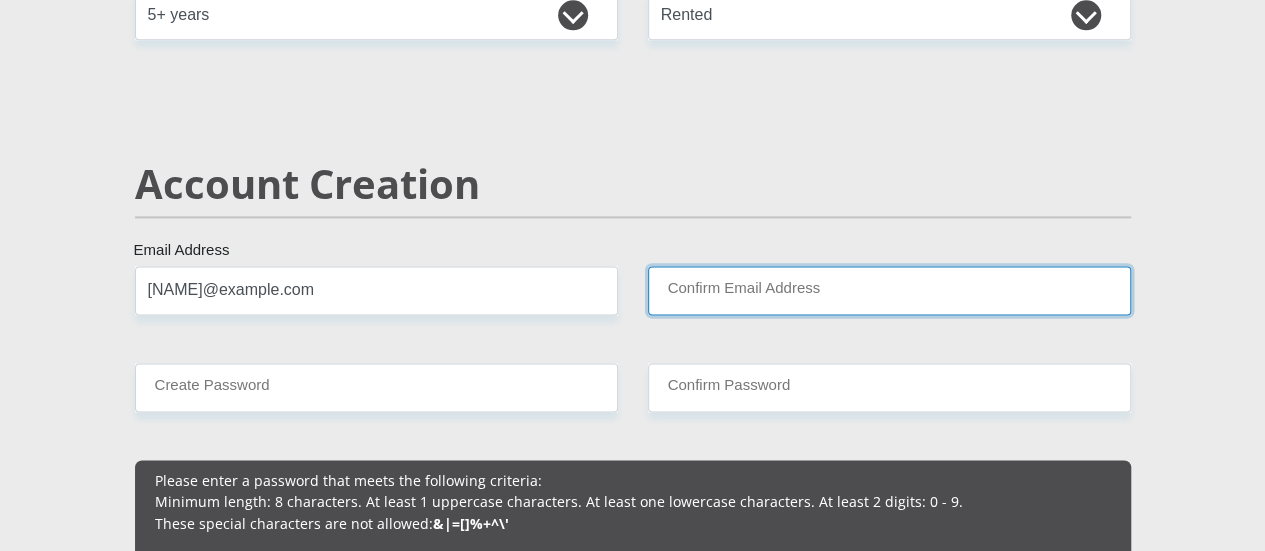 type on "[NAME]@example.com" 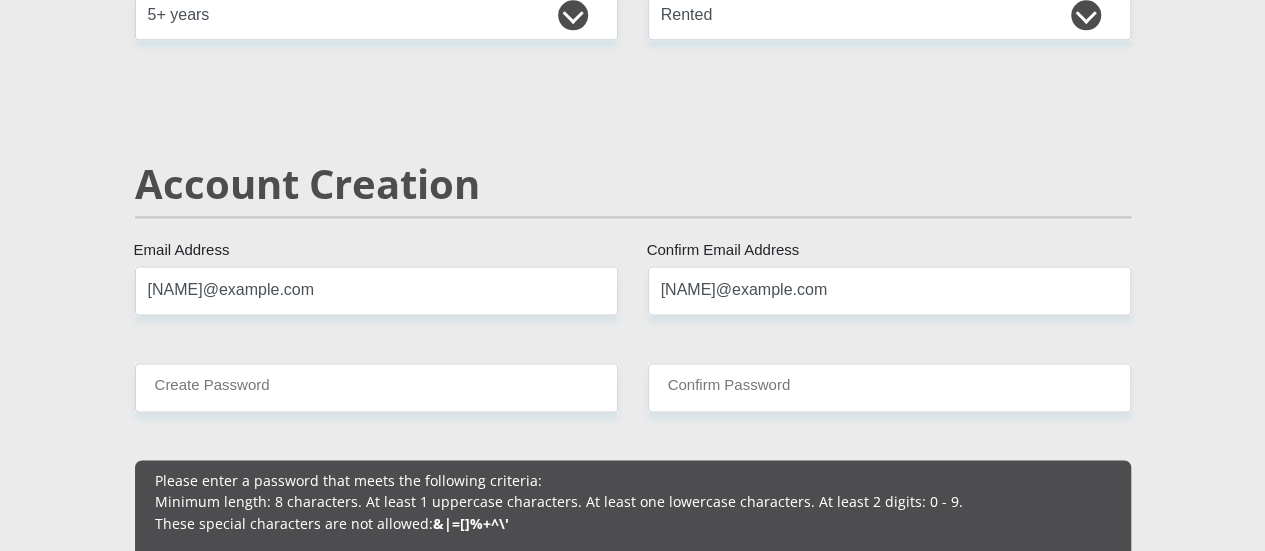 type 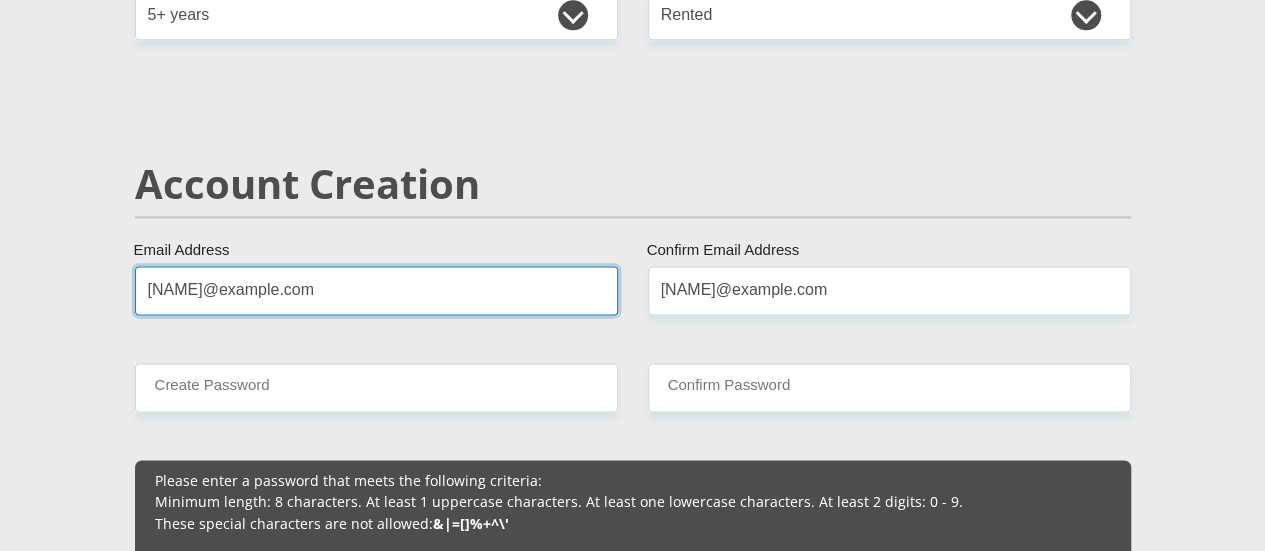 type 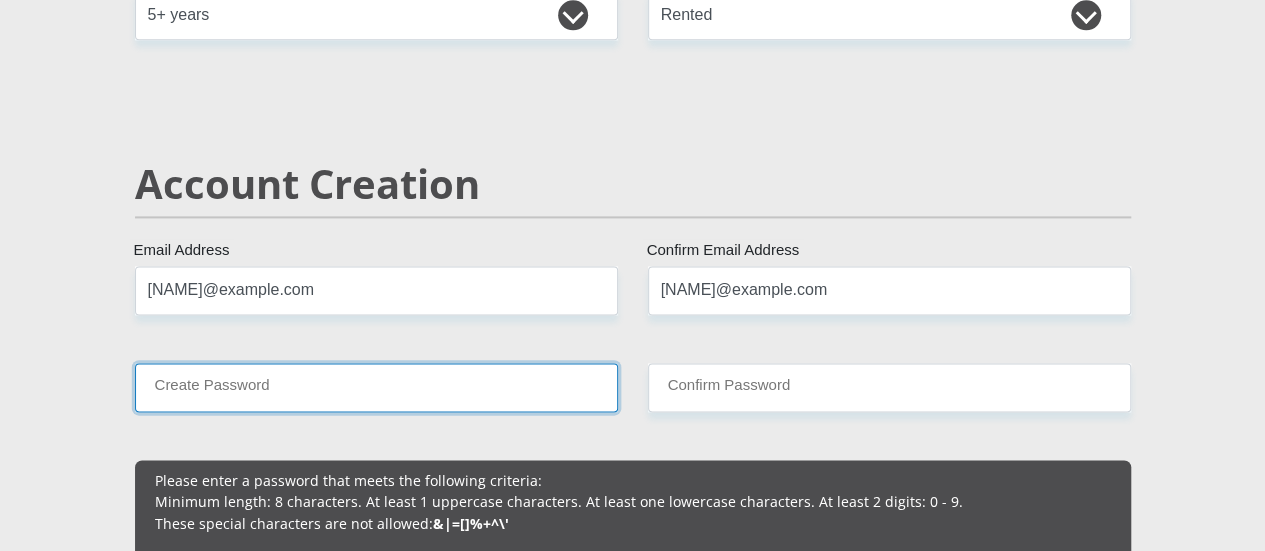 click on "Create Password" at bounding box center (376, 387) 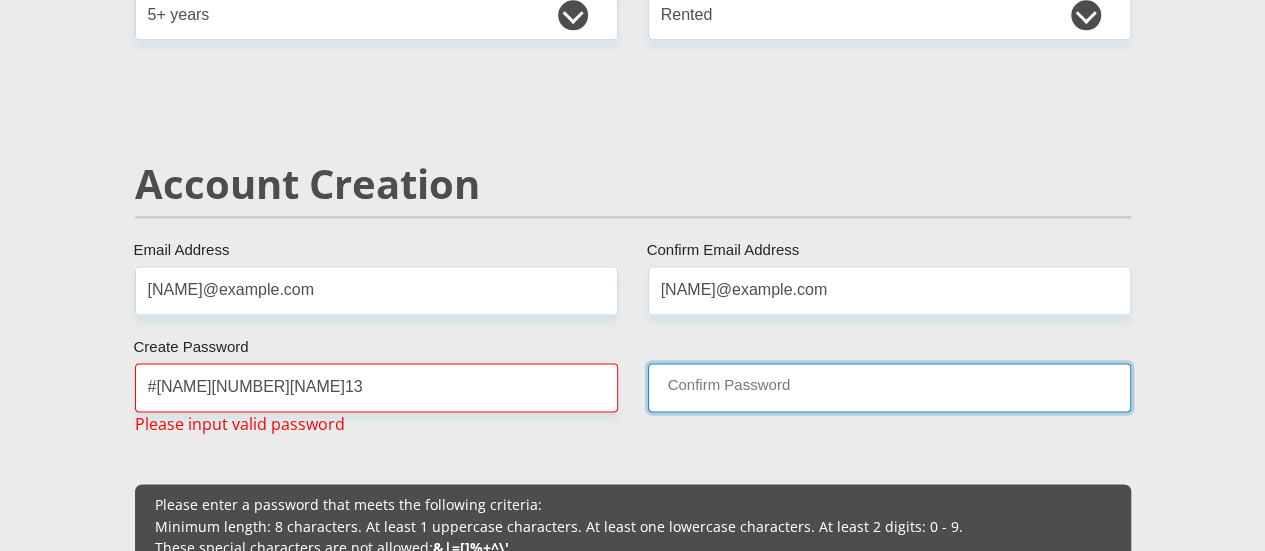 click on "Confirm Password" at bounding box center (889, 387) 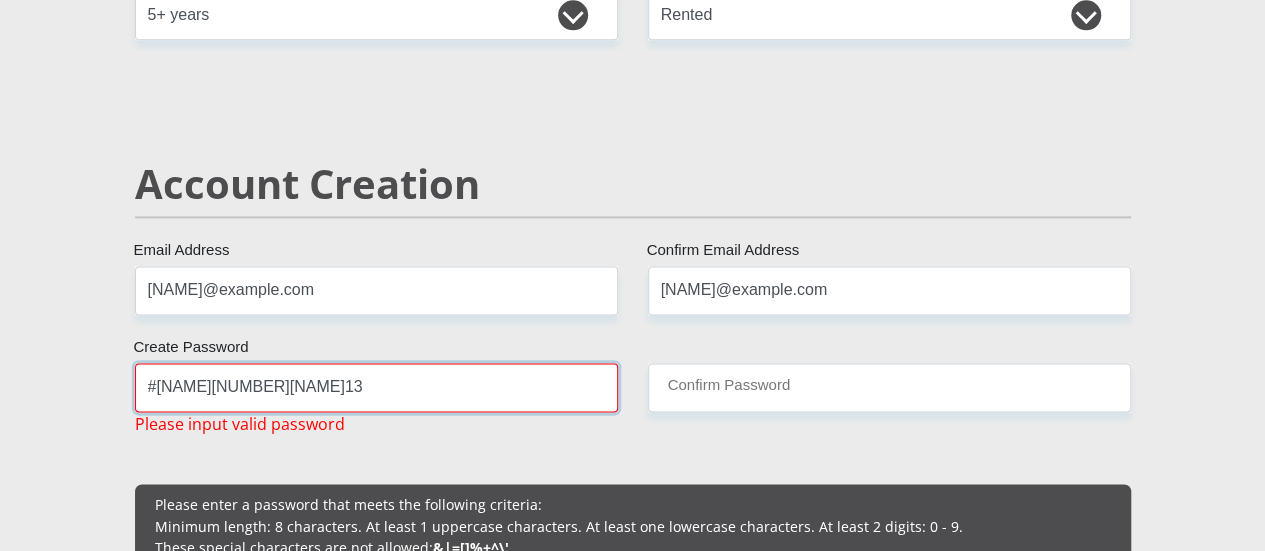 click on "#[NAME][NUMBER][NAME]13" at bounding box center (376, 387) 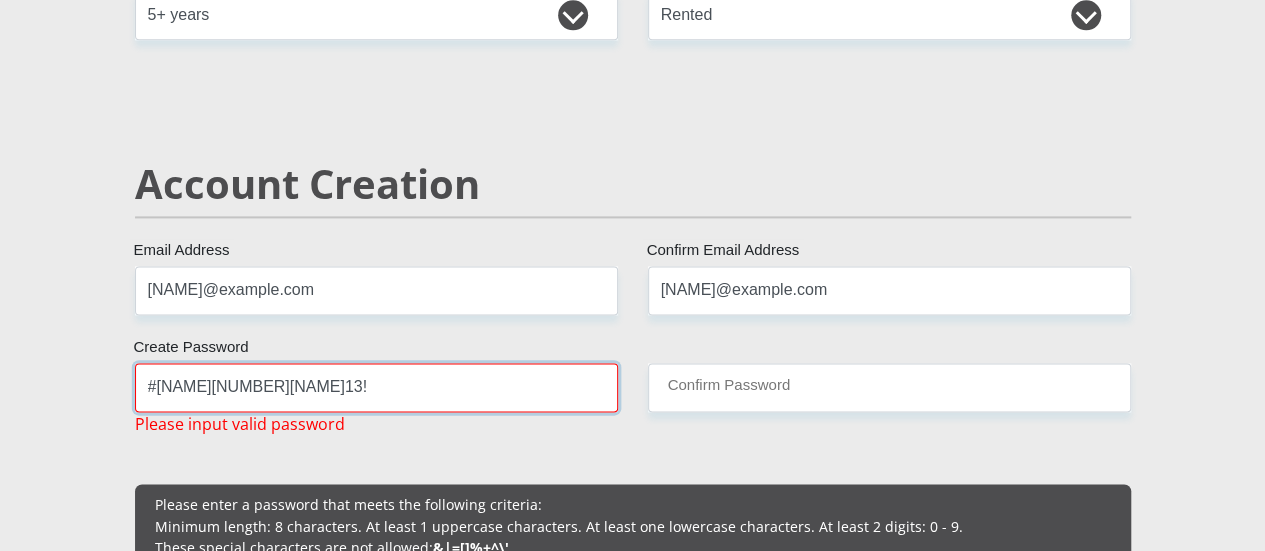 type on "#[NAME][NUMBER][NAME]13!" 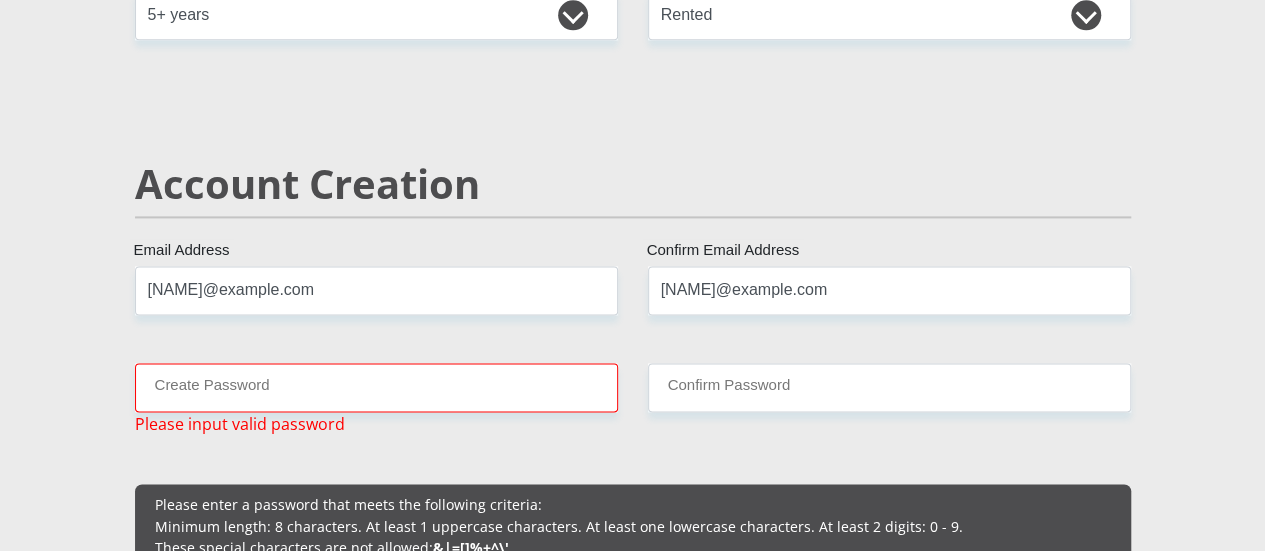 click on "Personal Details
Mr
Ms
Mrs
Dr
Other
Title
[FIRST]
First Name
[LAST]
Surname
[ID_NUMBER]
South African ID Number
Please input valid ID number
[COUNTRY]
Afghanistan
Aland Islands
Albania
Algeria
America Samoa
American Virgin Islands
Andorra
Angola
Anguilla  Antarctica" at bounding box center [632, 1913] 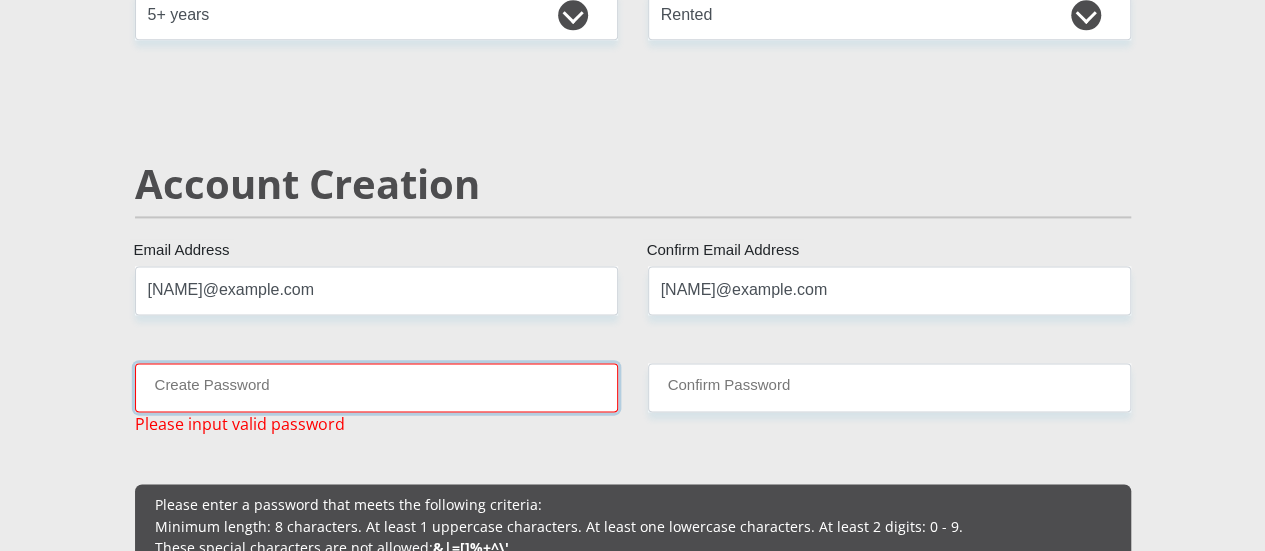 click on "Create Password" at bounding box center (376, 387) 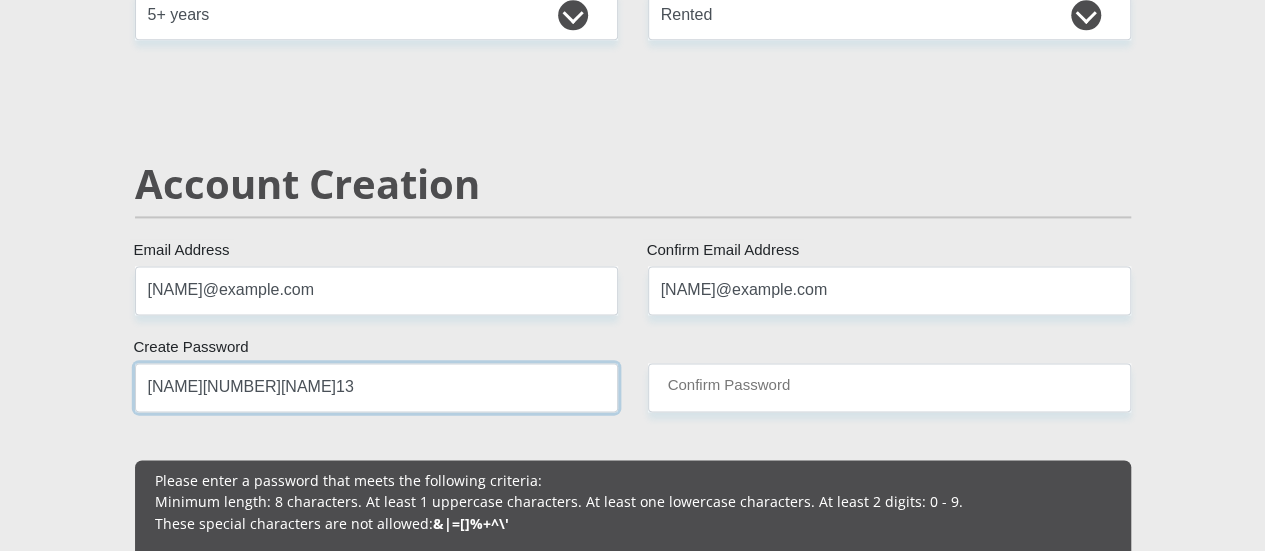 type on "[NAME][NUMBER][NAME]13" 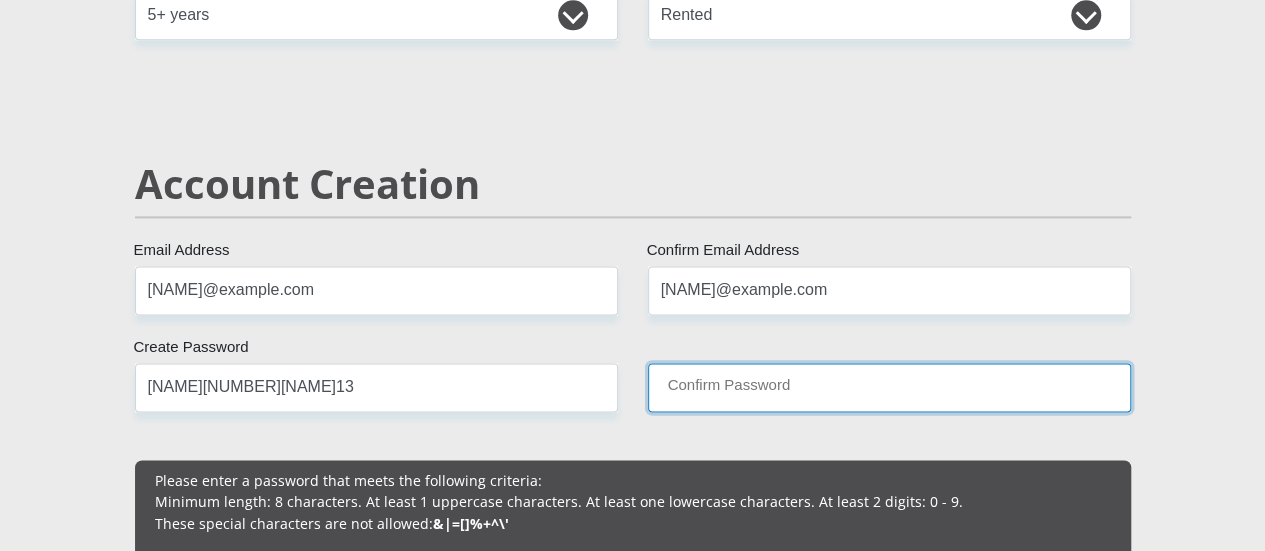 click on "Confirm Password" at bounding box center [889, 387] 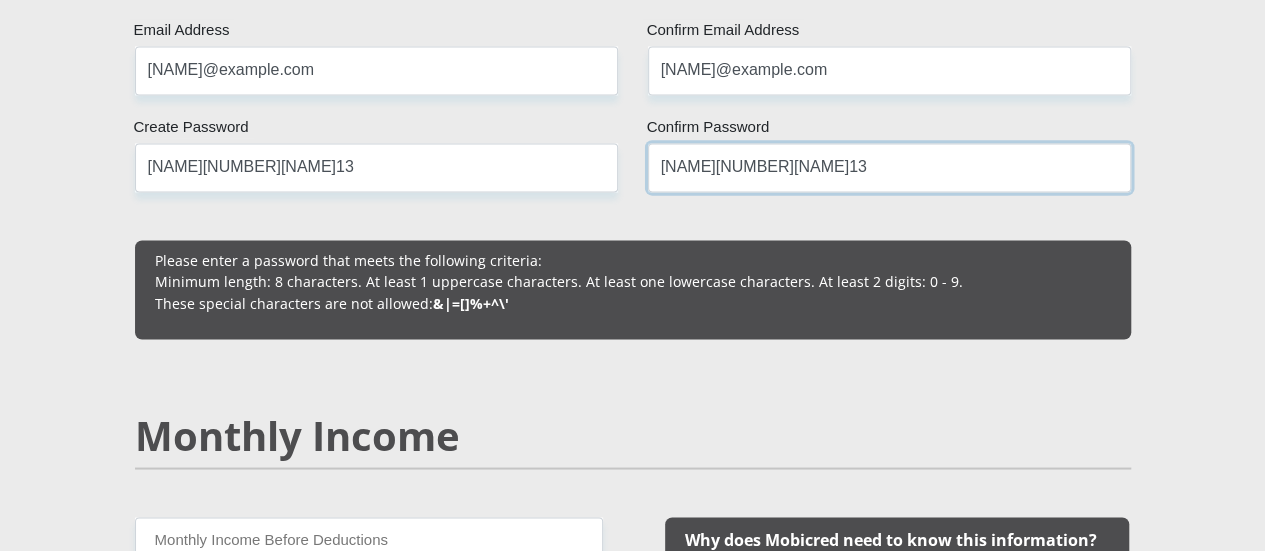 scroll, scrollTop: 1757, scrollLeft: 0, axis: vertical 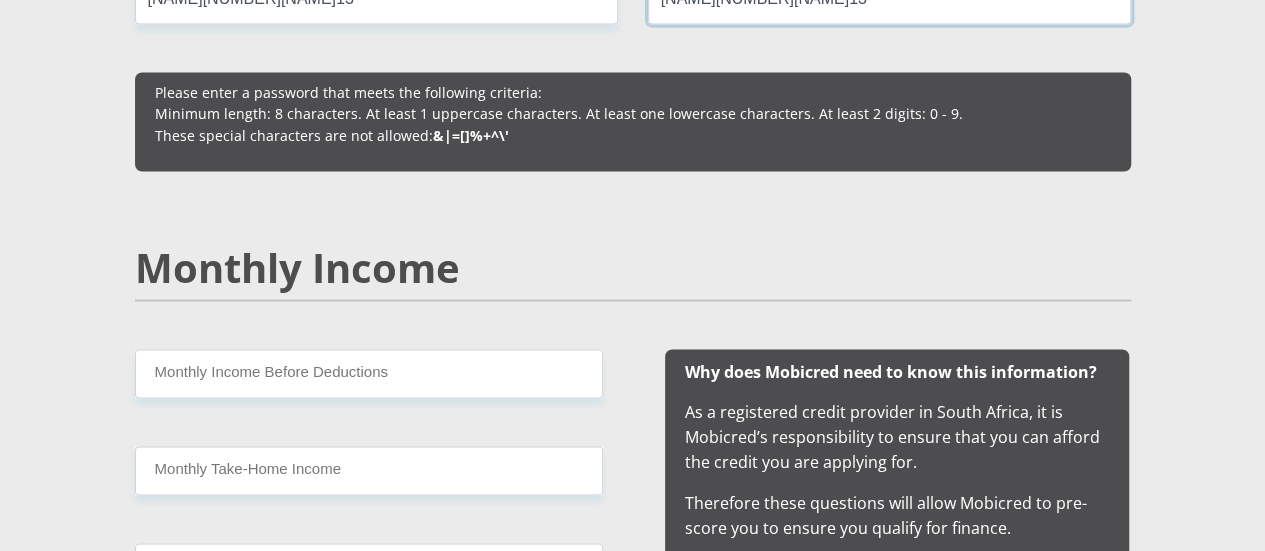 type on "[NAME][NUMBER][NAME]13" 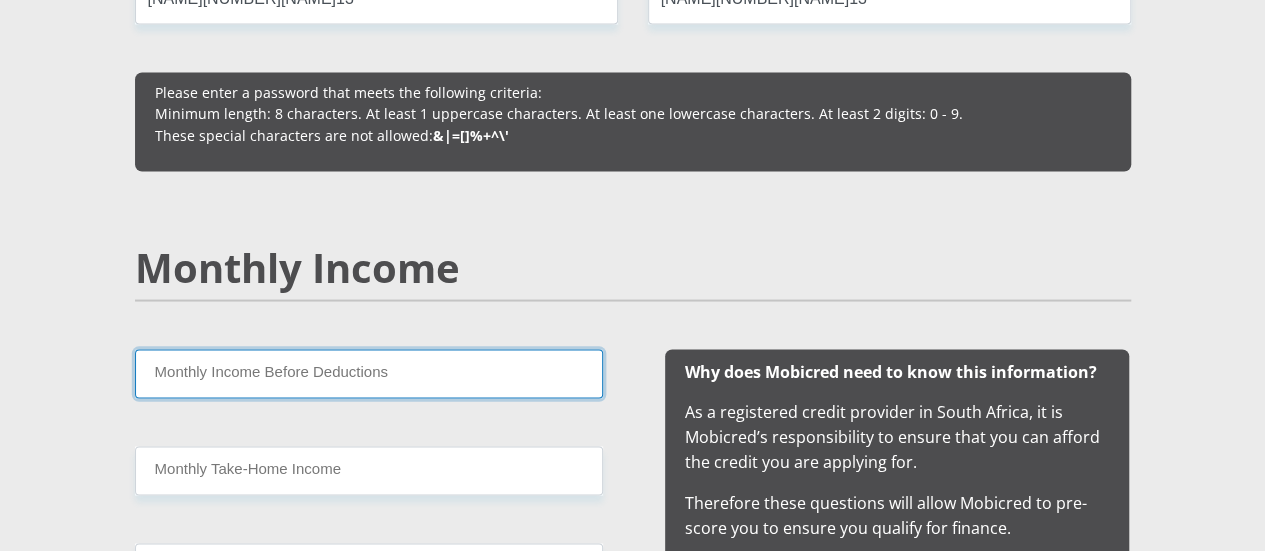 click on "Monthly Income Before Deductions" at bounding box center (369, 373) 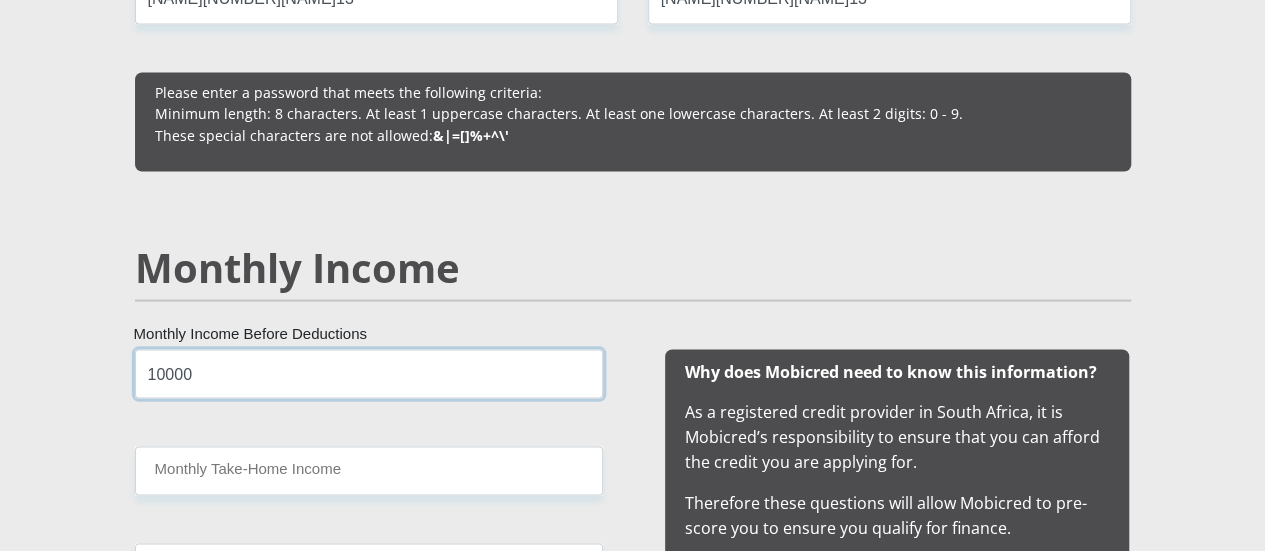 type on "10000" 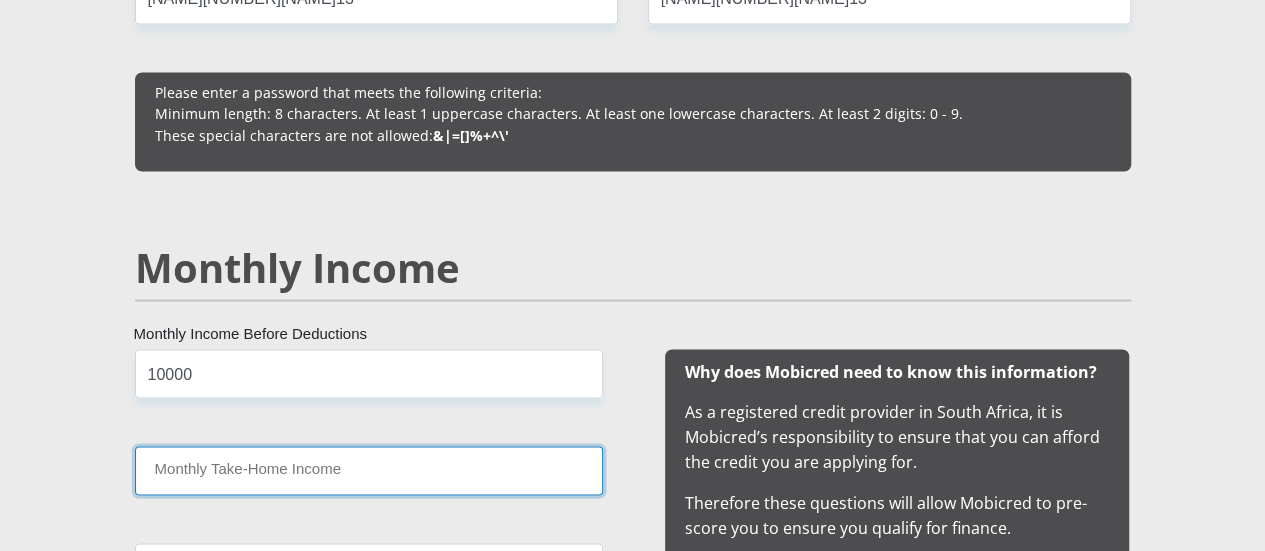 click on "Monthly Take-Home Income" at bounding box center [369, 470] 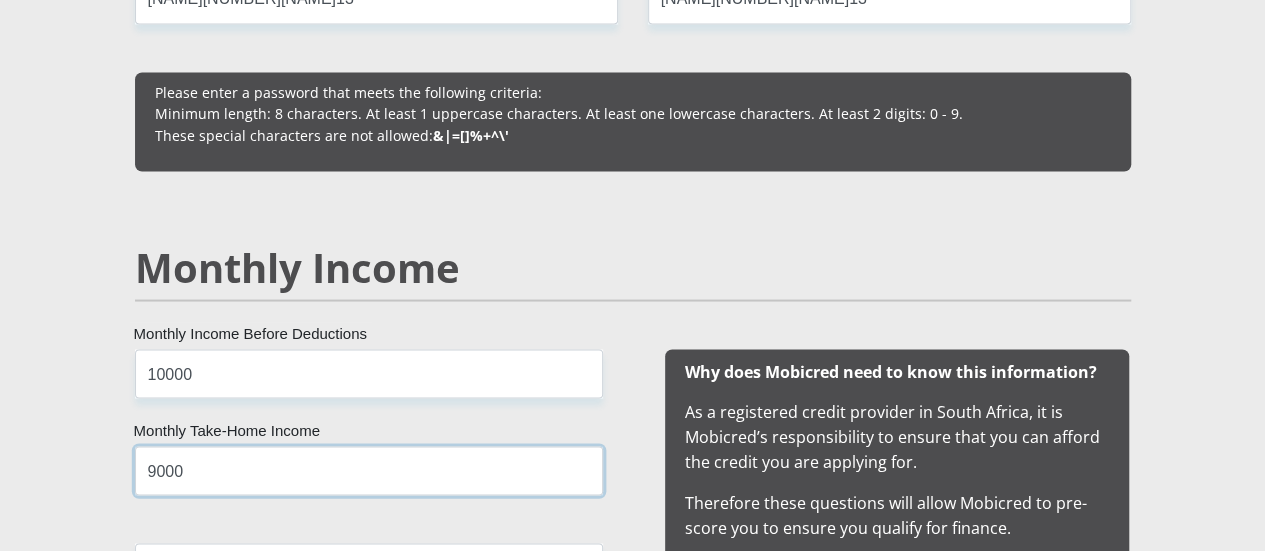 type on "9000" 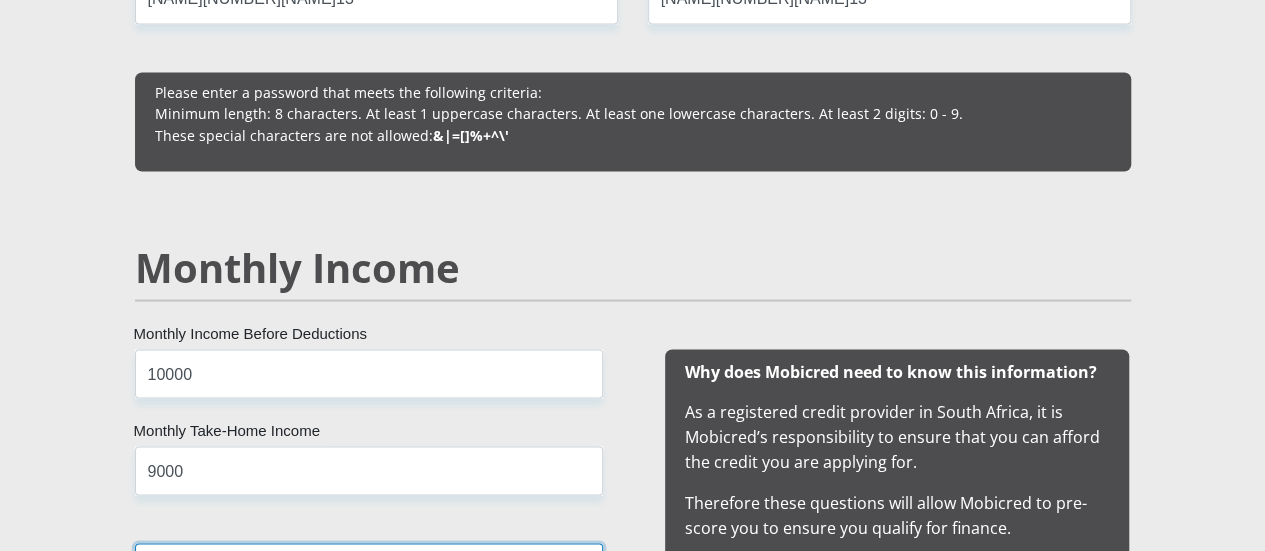 click on "Other Income" at bounding box center [369, 567] 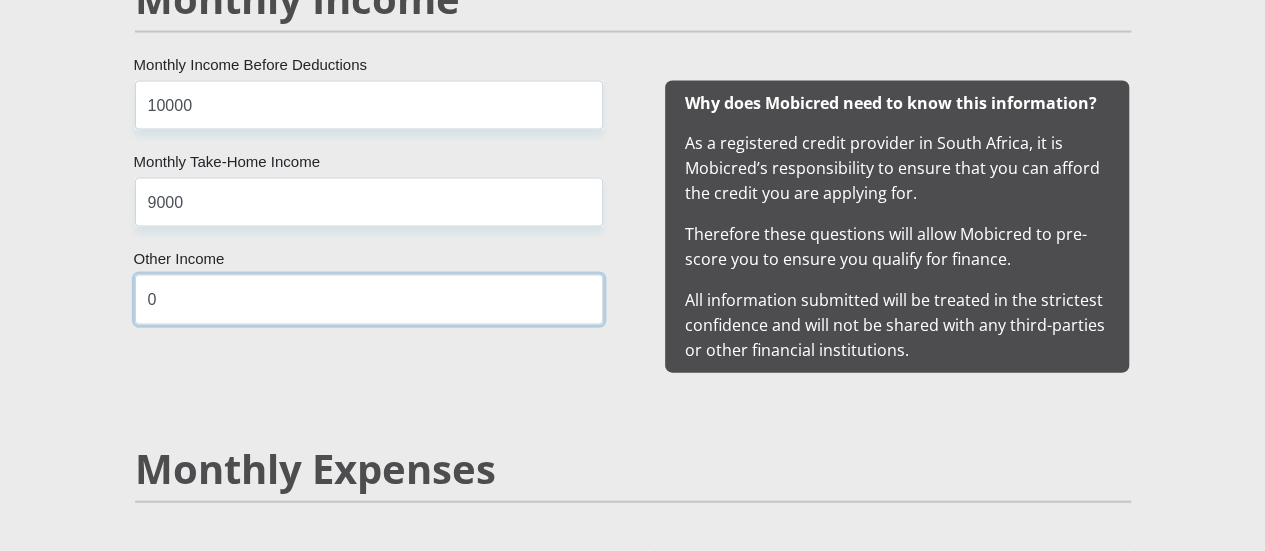 scroll, scrollTop: 2029, scrollLeft: 0, axis: vertical 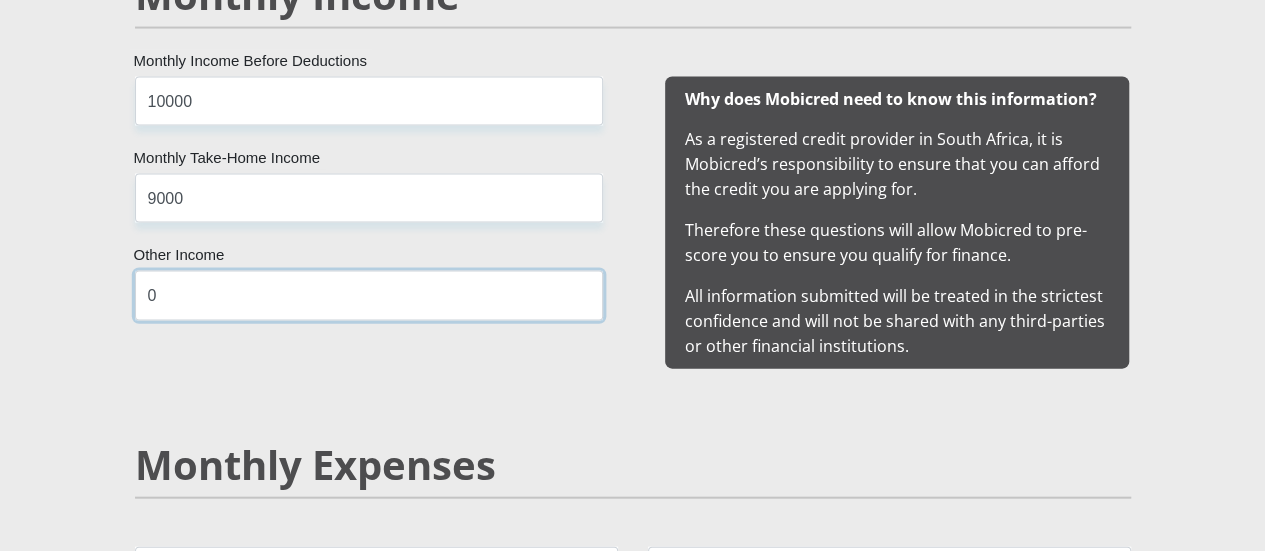 type on "0" 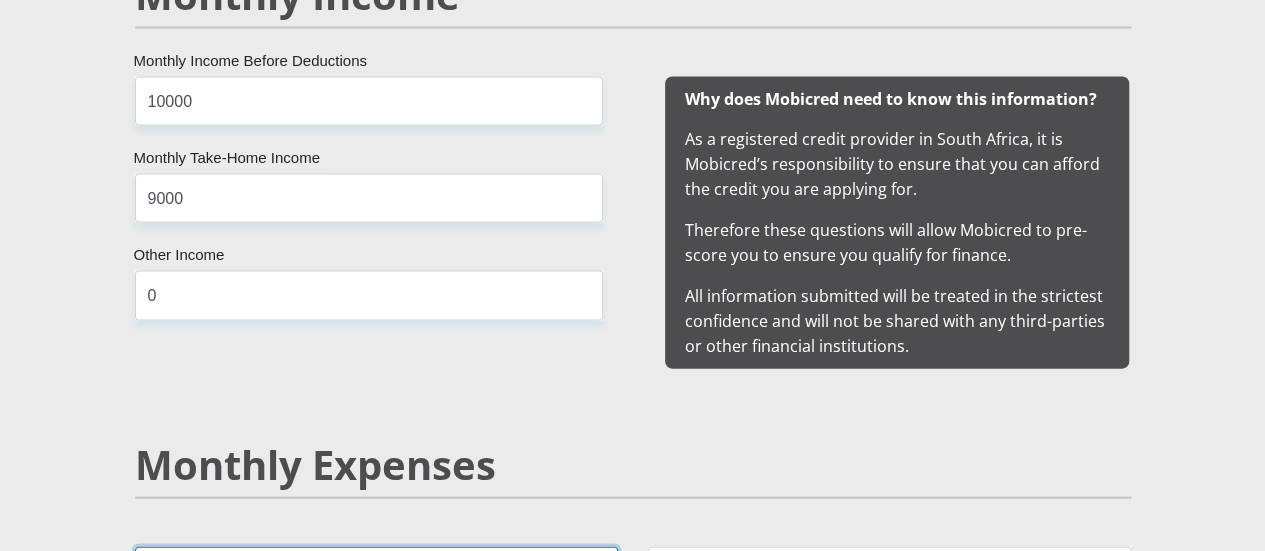 click on "Accommodation" at bounding box center [376, 571] 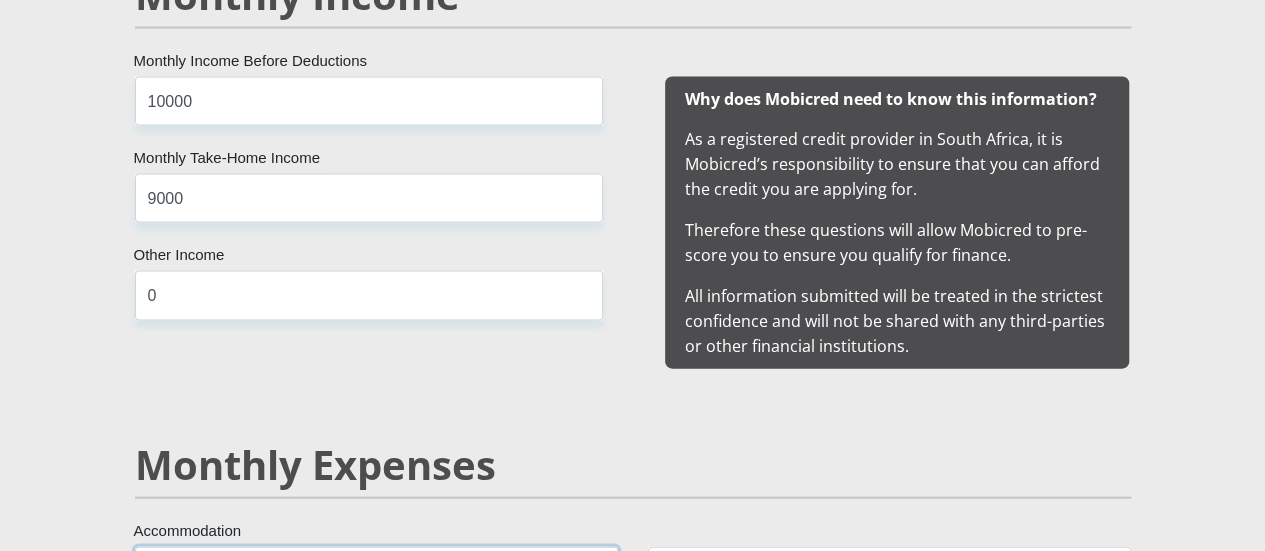 type on "0" 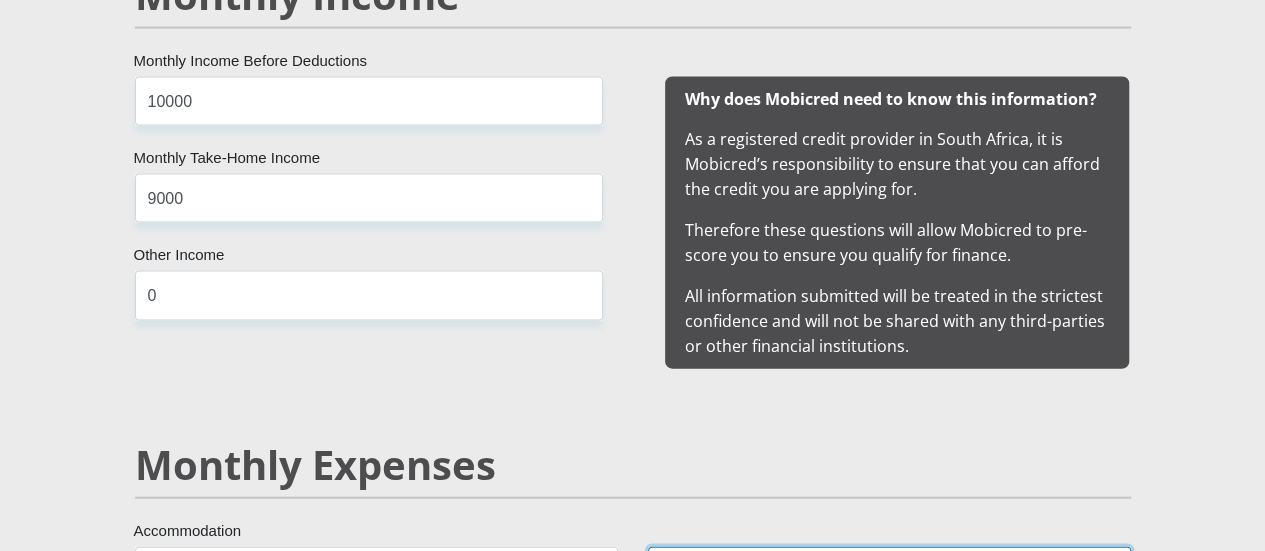 click on "Transport" at bounding box center [889, 571] 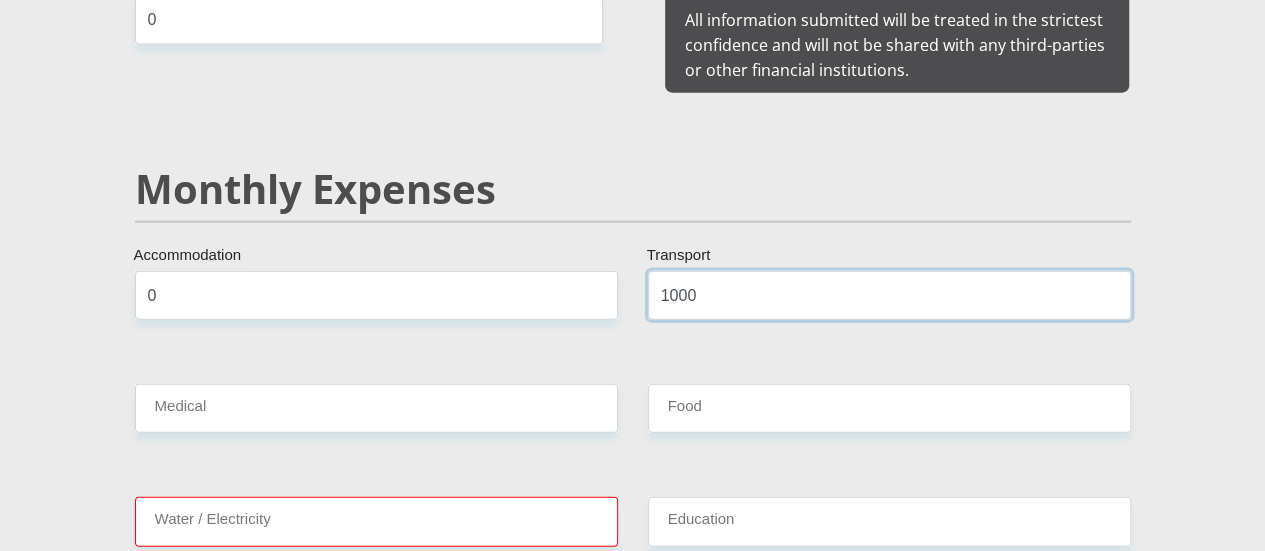 scroll, scrollTop: 2306, scrollLeft: 0, axis: vertical 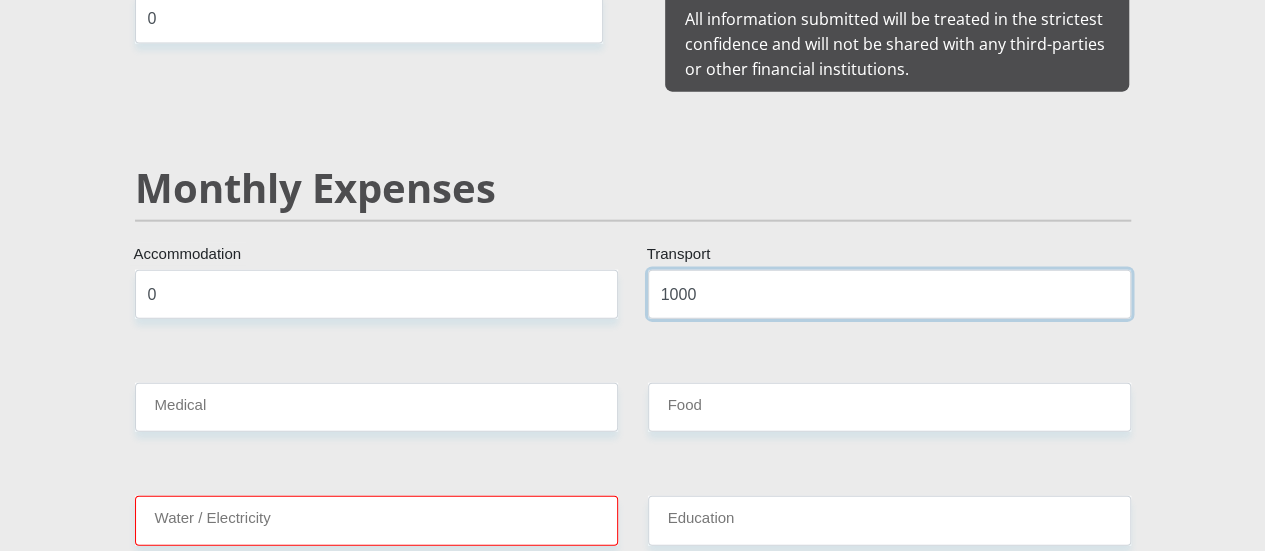 type on "1000" 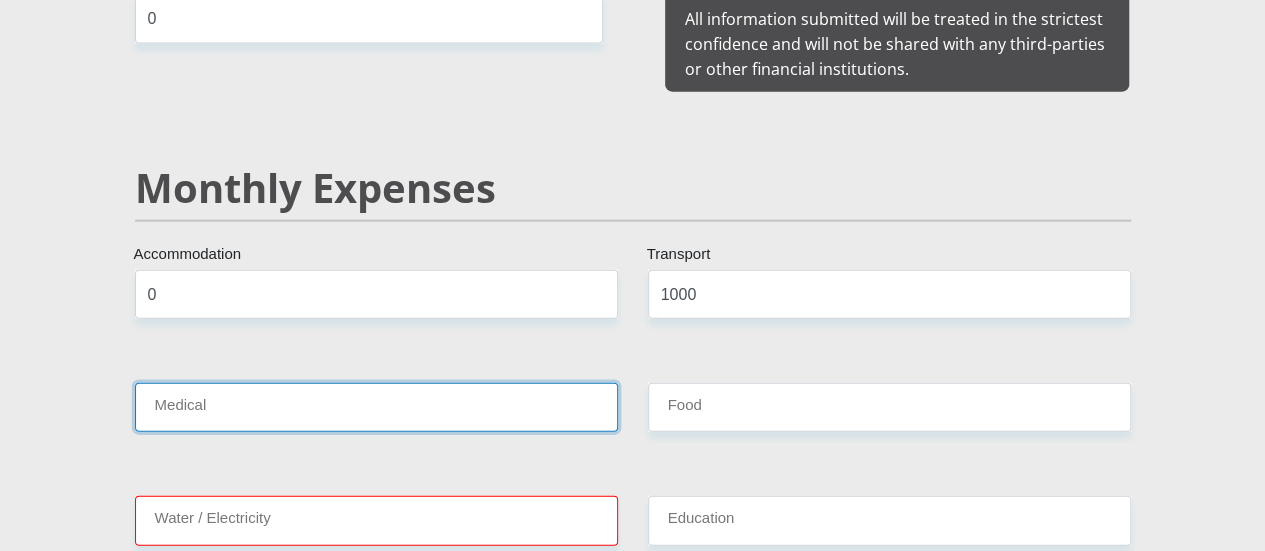 click on "Medical" at bounding box center (376, 407) 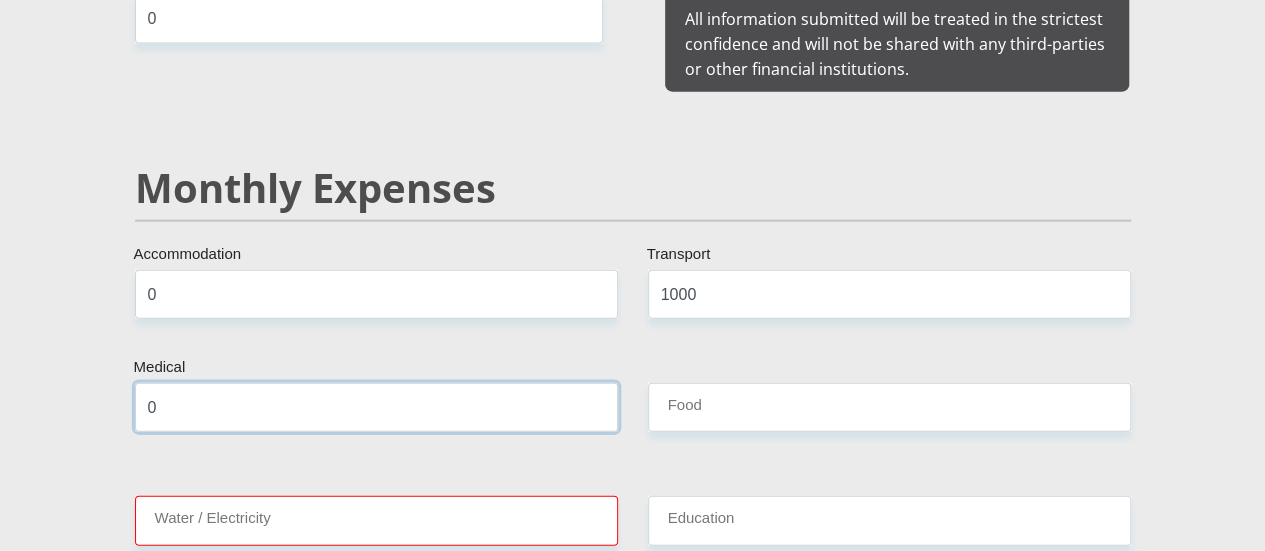 type on "0" 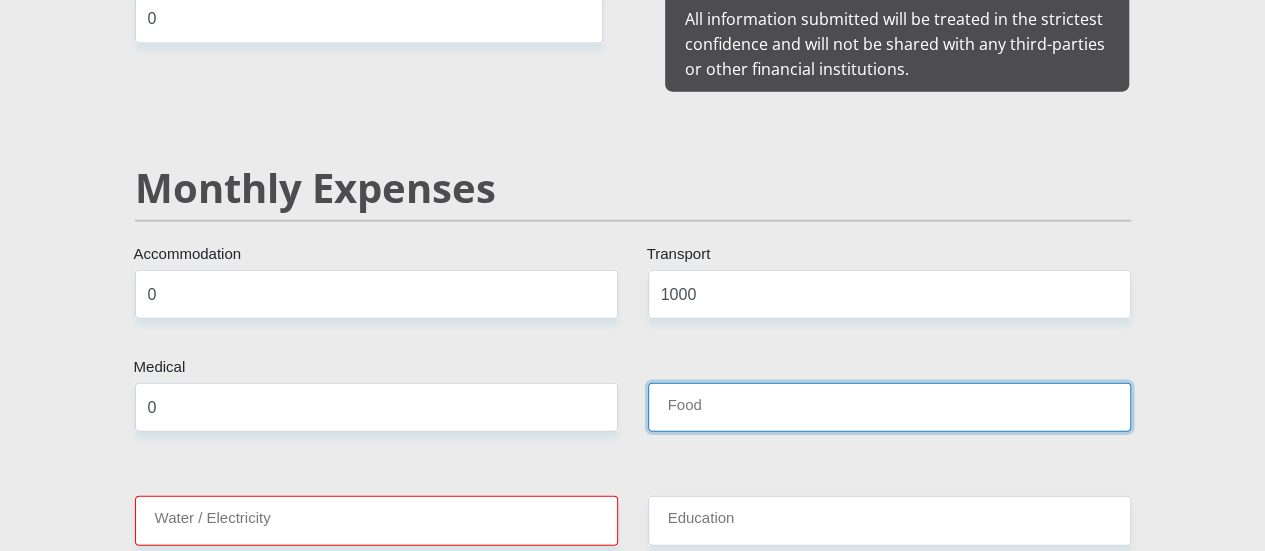 click on "Food" at bounding box center [889, 407] 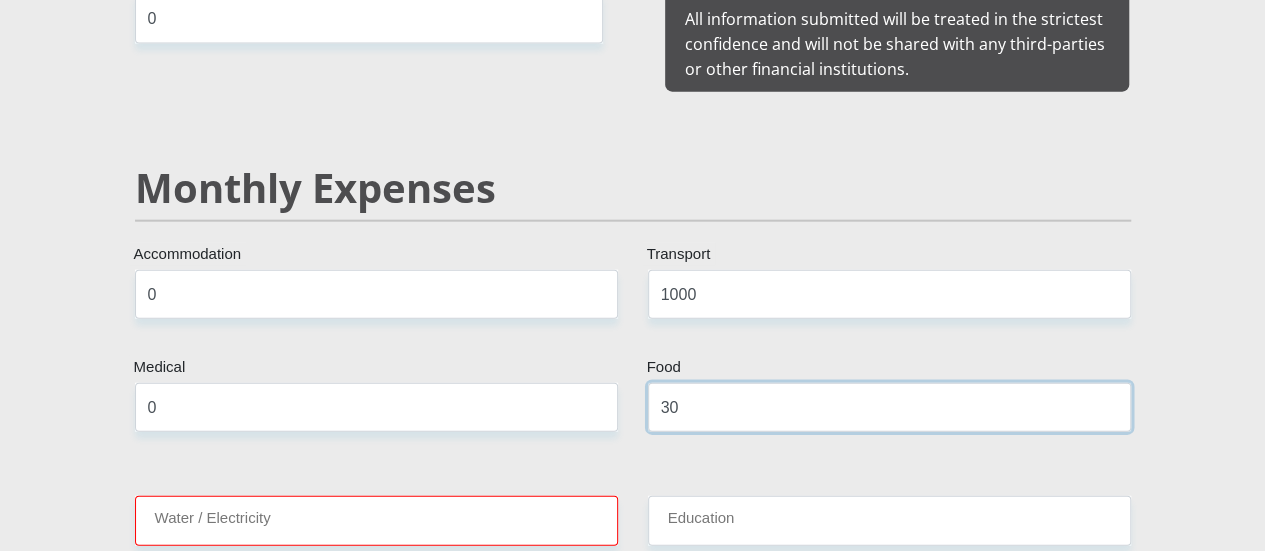 type on "3" 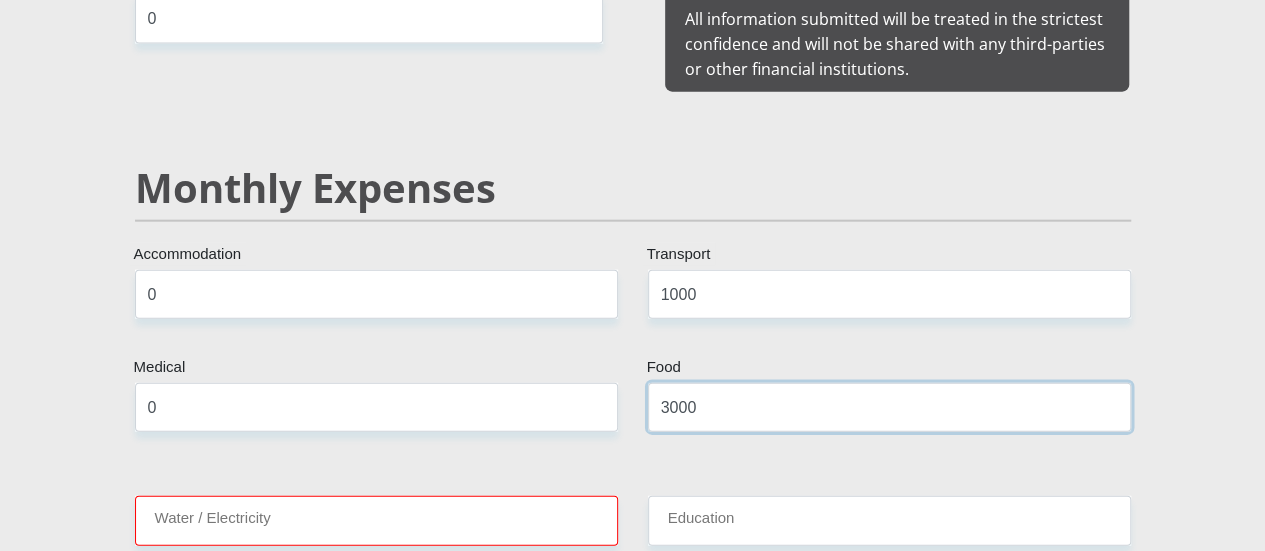 type on "3000" 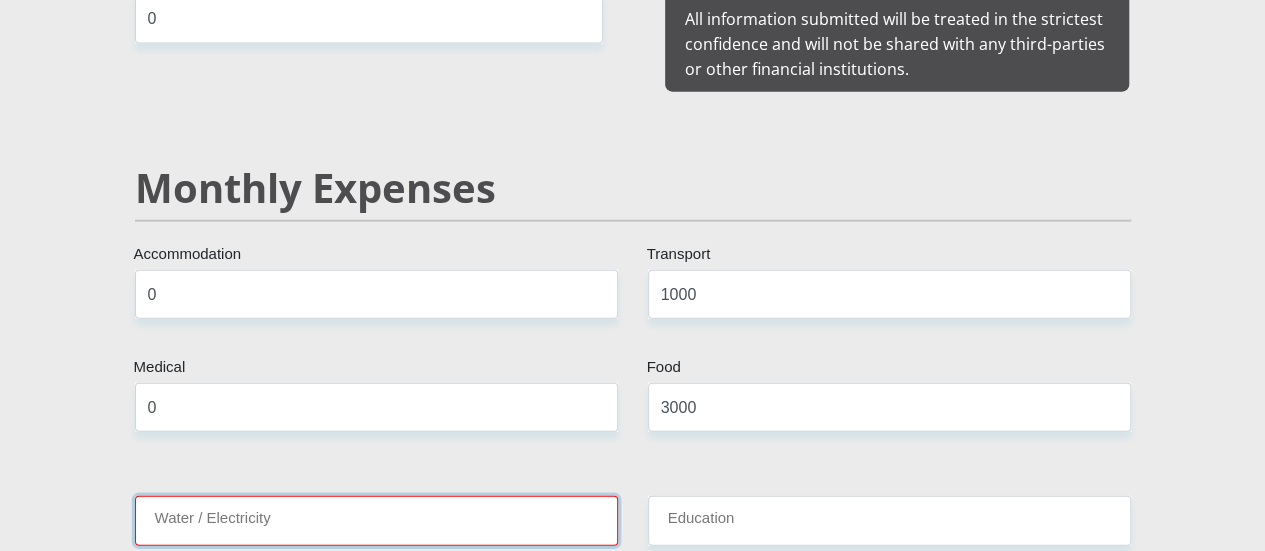 click on "Water / Electricity" at bounding box center (376, 520) 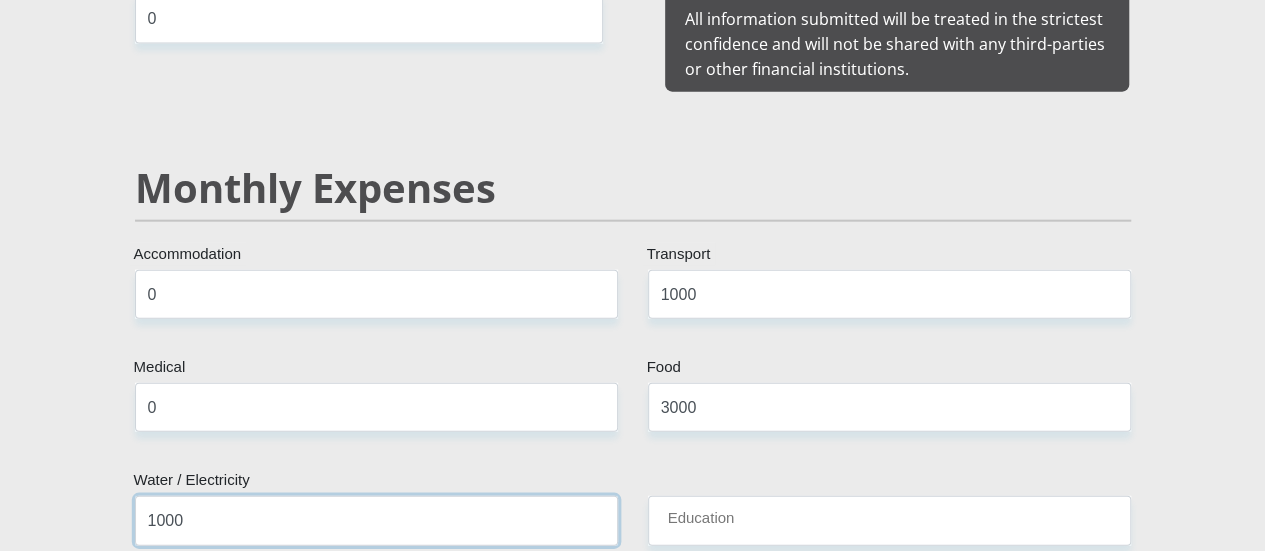 type on "1000" 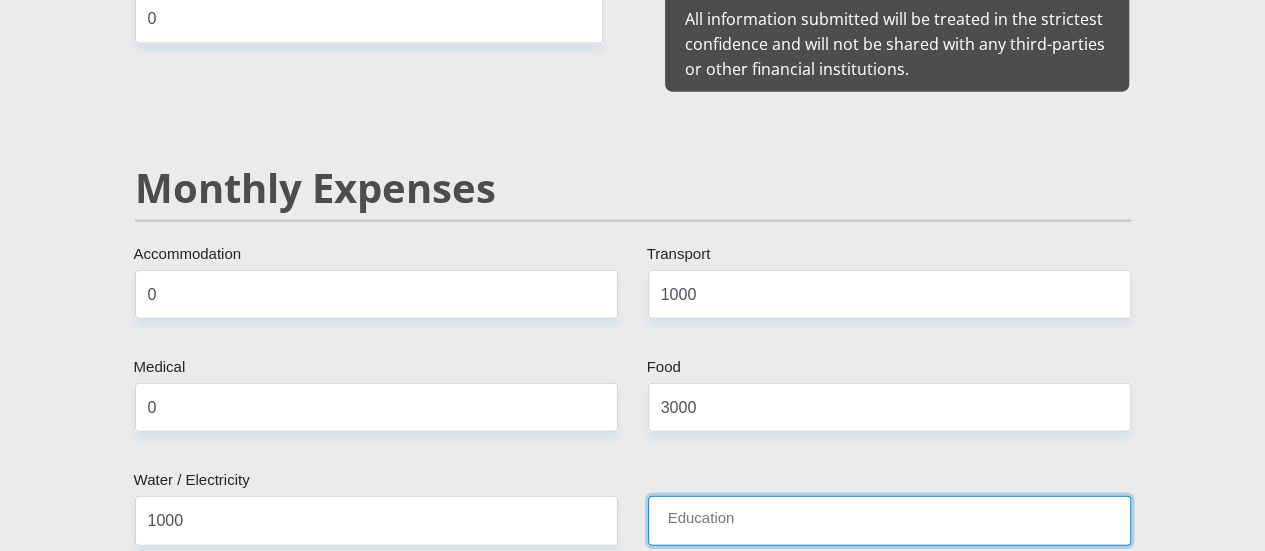 click on "Education" at bounding box center (889, 520) 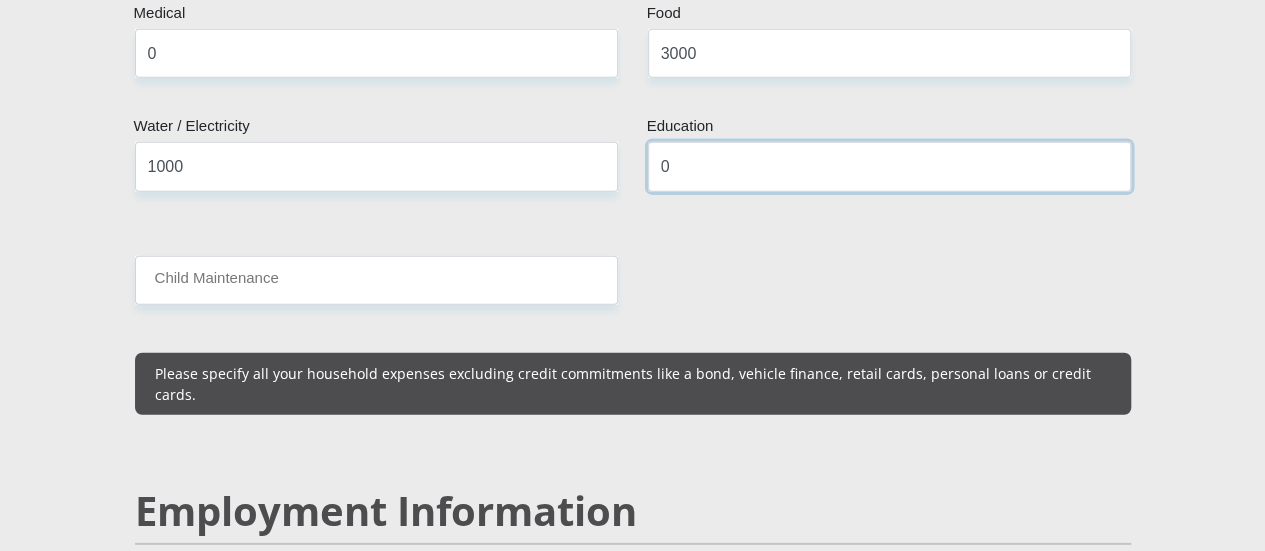 scroll, scrollTop: 2832, scrollLeft: 0, axis: vertical 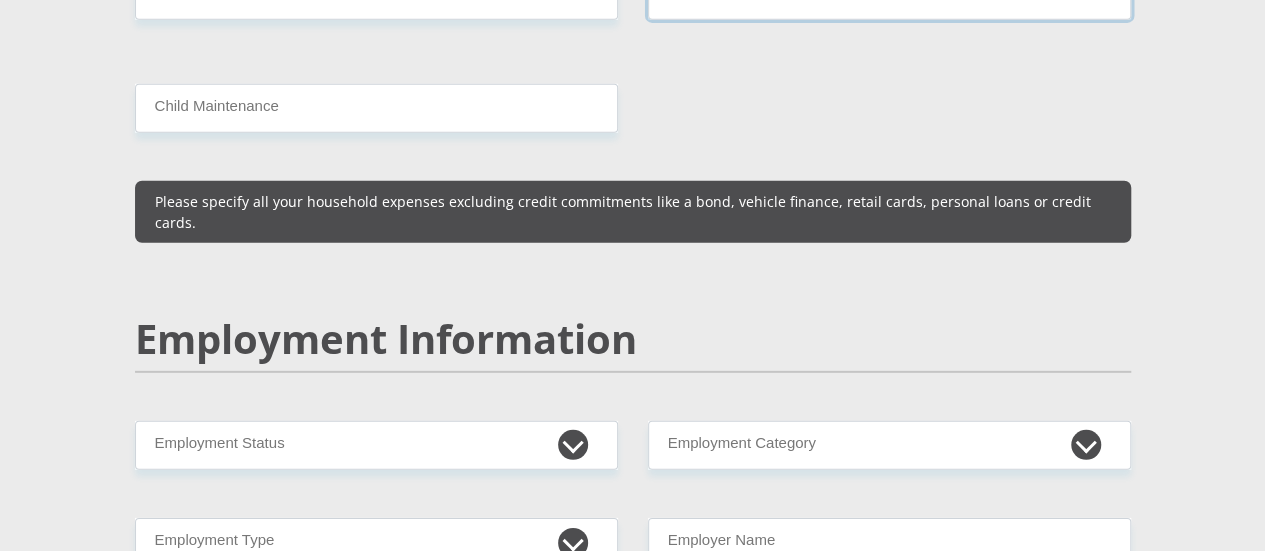 type on "0" 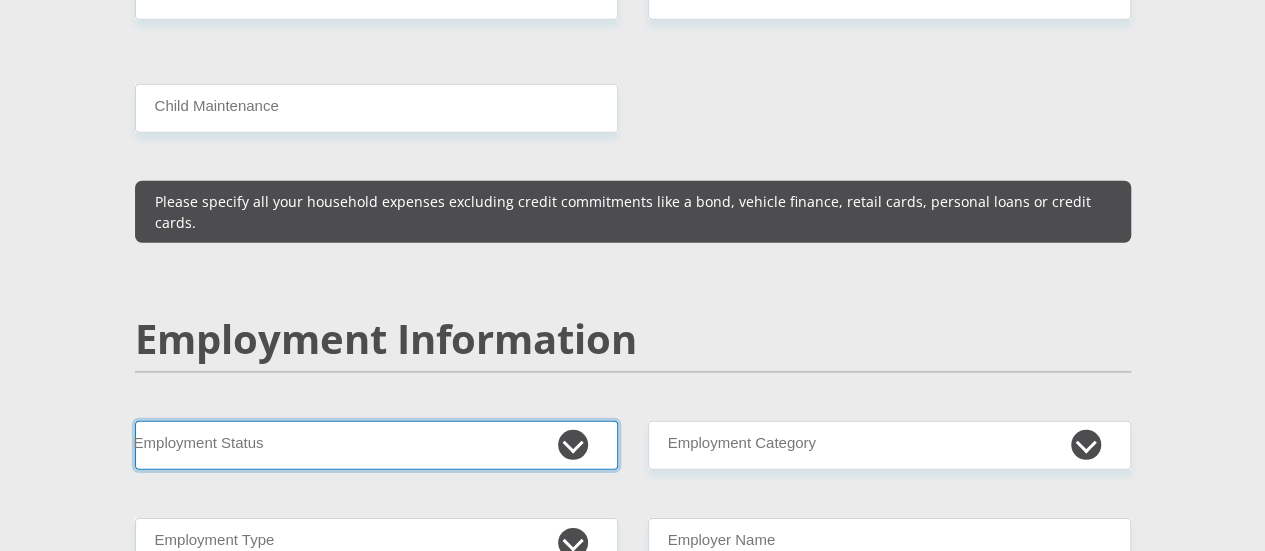 click on "Permanent/Full-time
Part-time/Casual
Contract Worker
Self-Employed
Housewife
Retired
Student
Medically Boarded
Disability
Unemployed" at bounding box center [376, 445] 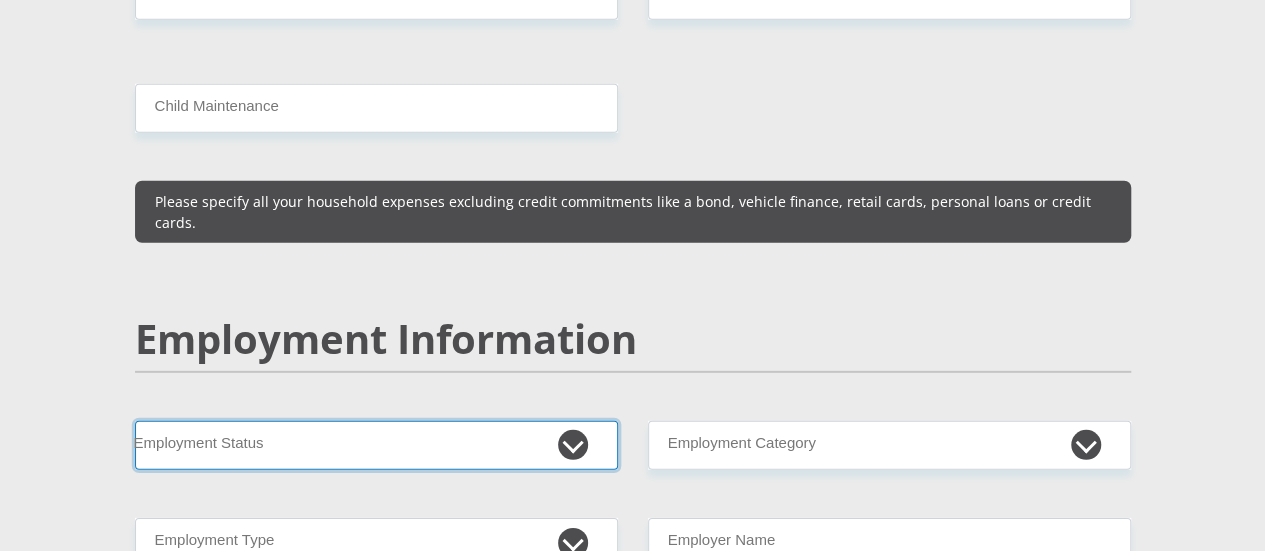 select on "1" 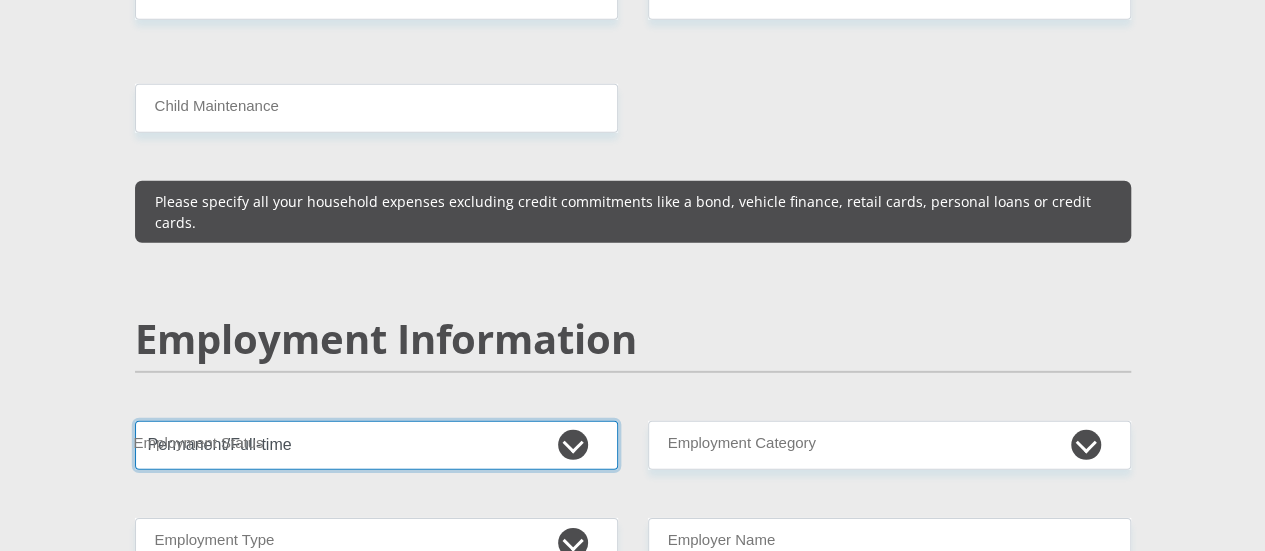 click on "Permanent/Full-time
Part-time/Casual
Contract Worker
Self-Employed
Housewife
Retired
Student
Medically Boarded
Disability
Unemployed" at bounding box center (376, 445) 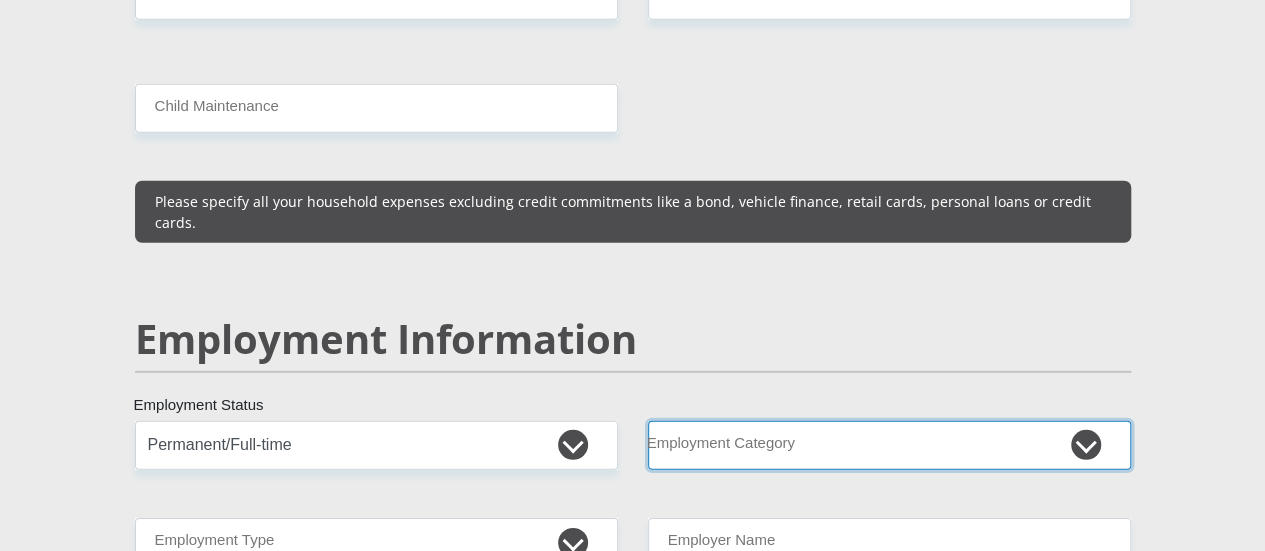 click on "AGRICULTURE
ALCOHOL & TOBACCO
CONSTRUCTION MATERIALS
METALLURGY
EQUIPMENT FOR RENEWABLE ENERGY
SPECIALIZED CONTRACTORS
CAR
GAMING (INCL. INTERNET
OTHER WHOLESALE
UNLICENSED PHARMACEUTICALS
CURRENCY EXCHANGE HOUSES
OTHER FINANCIAL INSTITUTIONS & INSURANCE
REAL ESTATE AGENTS
OIL & GAS
OTHER MATERIALS (E.G. IRON ORE)
PRECIOUS STONES & PRECIOUS METALS
POLITICAL ORGANIZATIONS
RELIGIOUS ORGANIZATIONS(NOT SECTS)
ACTI. HAVING BUSINESS DEAL WITH PUBLIC ADMINISTRATION
LAUNDROMATS" at bounding box center [889, 445] 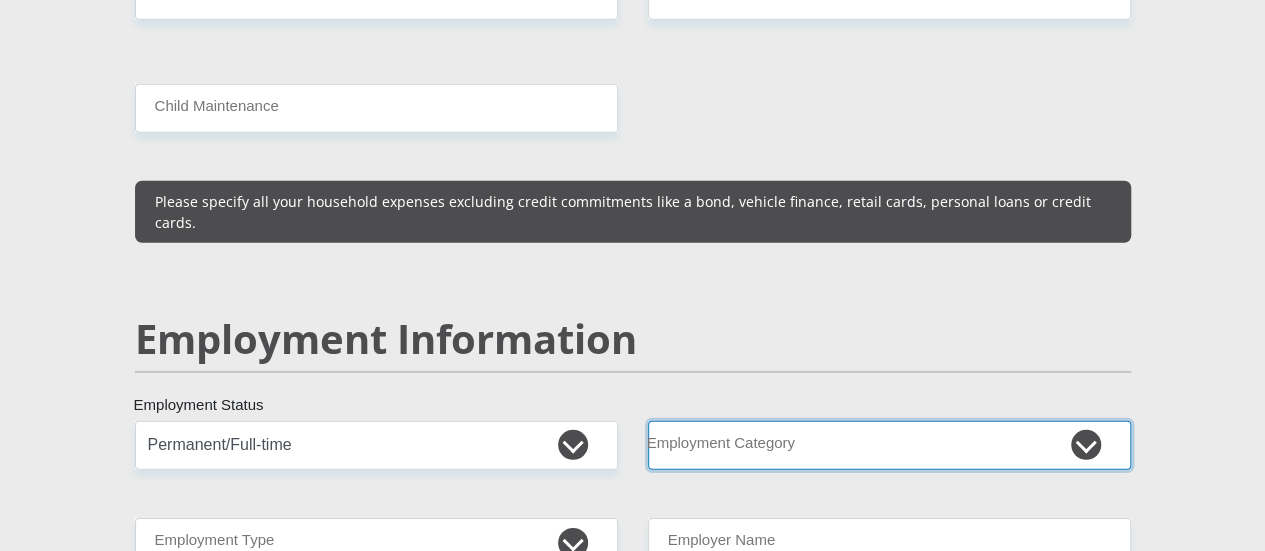 select on "53" 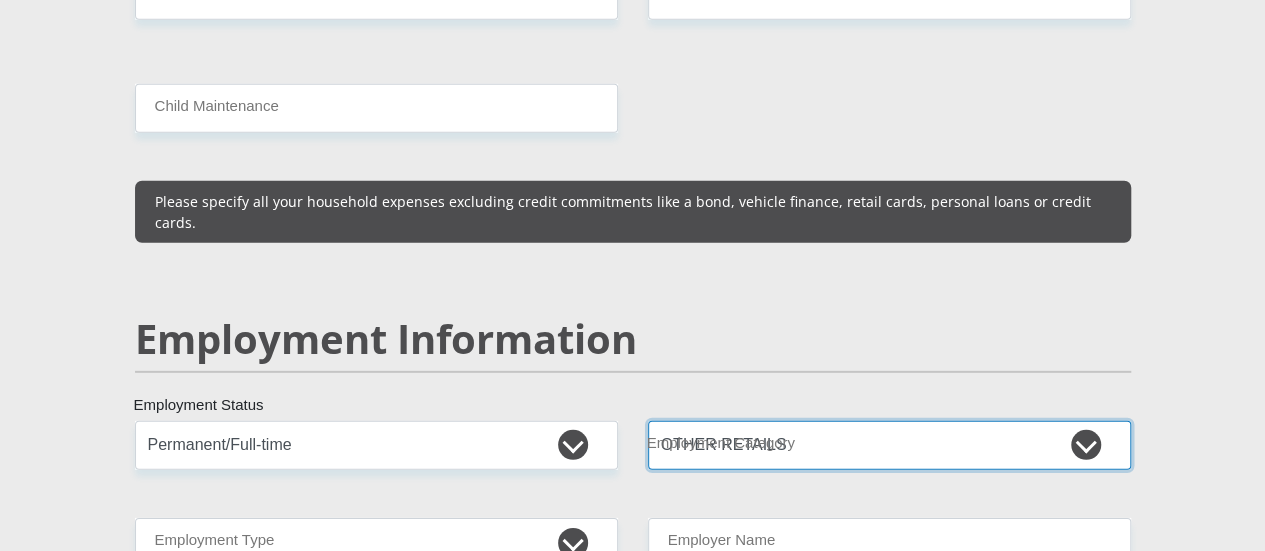 click on "AGRICULTURE
ALCOHOL & TOBACCO
CONSTRUCTION MATERIALS
METALLURGY
EQUIPMENT FOR RENEWABLE ENERGY
SPECIALIZED CONTRACTORS
CAR
GAMING (INCL. INTERNET
OTHER WHOLESALE
UNLICENSED PHARMACEUTICALS
CURRENCY EXCHANGE HOUSES
OTHER FINANCIAL INSTITUTIONS & INSURANCE
REAL ESTATE AGENTS
OIL & GAS
OTHER MATERIALS (E.G. IRON ORE)
PRECIOUS STONES & PRECIOUS METALS
POLITICAL ORGANIZATIONS
RELIGIOUS ORGANIZATIONS(NOT SECTS)
ACTI. HAVING BUSINESS DEAL WITH PUBLIC ADMINISTRATION
LAUNDROMATS" at bounding box center [889, 445] 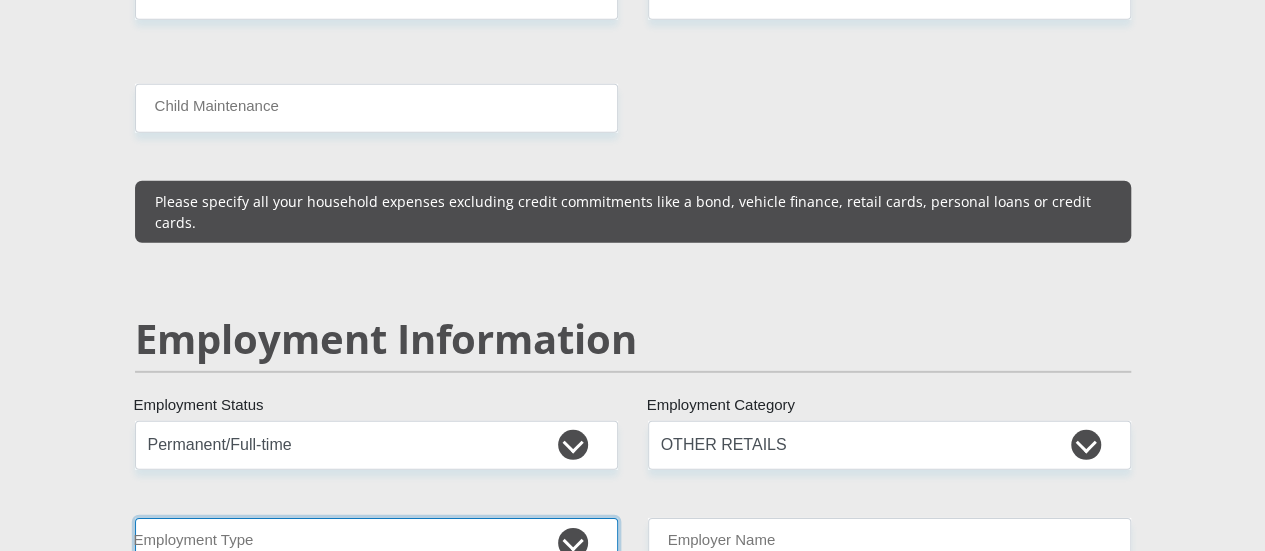 click on "College/Lecturer
Craft Seller
Creative
Driver
Executive
Farmer
Forces - Non Commissioned
Forces - Officer
Hawker
Housewife
Labourer
Licenced Professional
Manager
Miner
Non Licenced Professional
Office Staff/Clerk
Outside Worker
Pensioner
Permanent Teacher
Production/Manufacturing
Sales
Self-Employed
Semi-Professional Worker
Service Industry  Social Worker  Student" at bounding box center [376, 542] 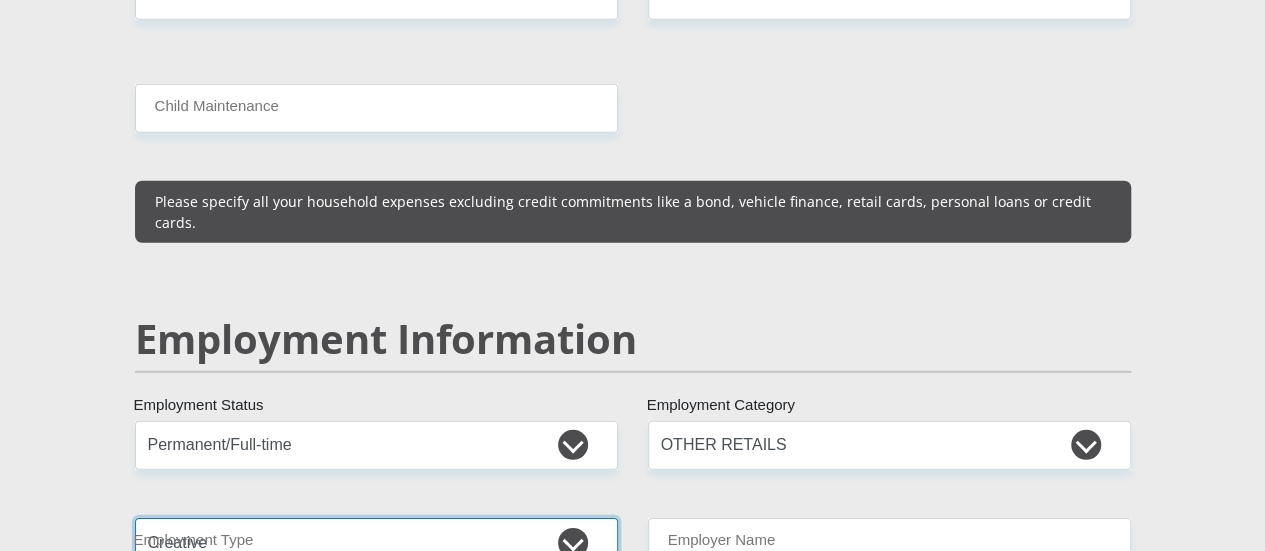 click on "College/Lecturer
Craft Seller
Creative
Driver
Executive
Farmer
Forces - Non Commissioned
Forces - Officer
Hawker
Housewife
Labourer
Licenced Professional
Manager
Miner
Non Licenced Professional
Office Staff/Clerk
Outside Worker
Pensioner
Permanent Teacher
Production/Manufacturing
Sales
Self-Employed
Semi-Professional Worker
Service Industry  Social Worker  Student" at bounding box center [376, 542] 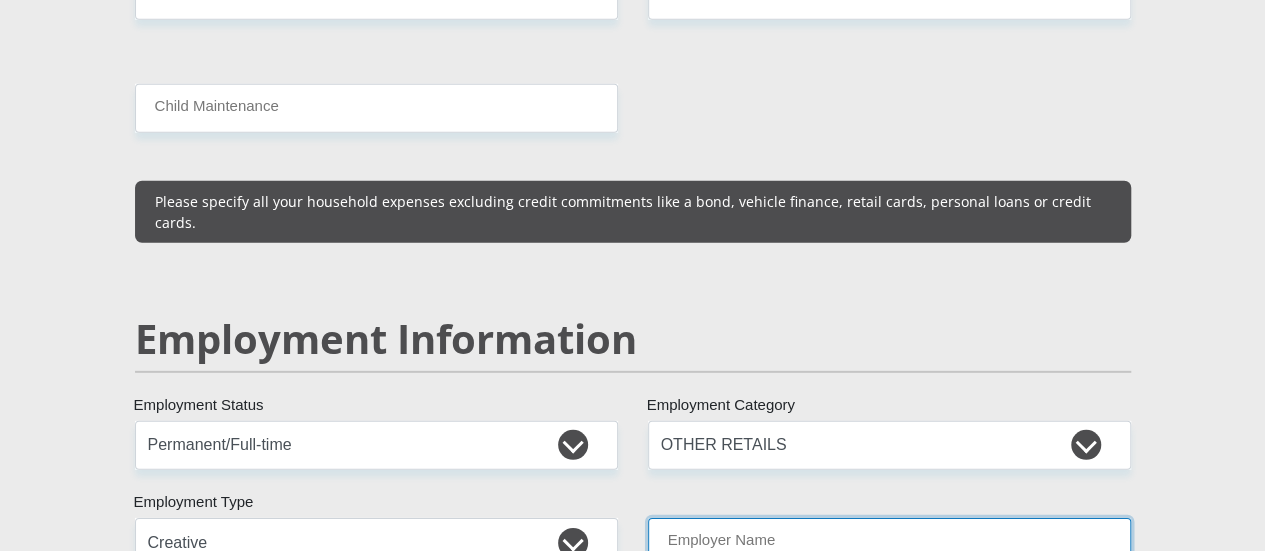 click on "Employer Name" at bounding box center (889, 542) 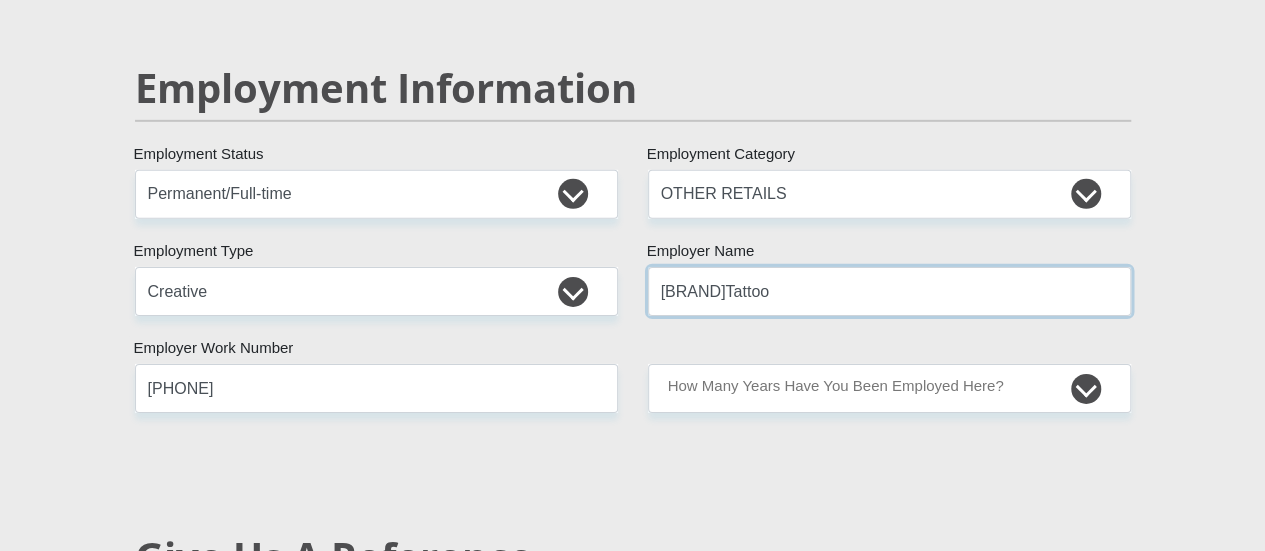 scroll, scrollTop: 3088, scrollLeft: 0, axis: vertical 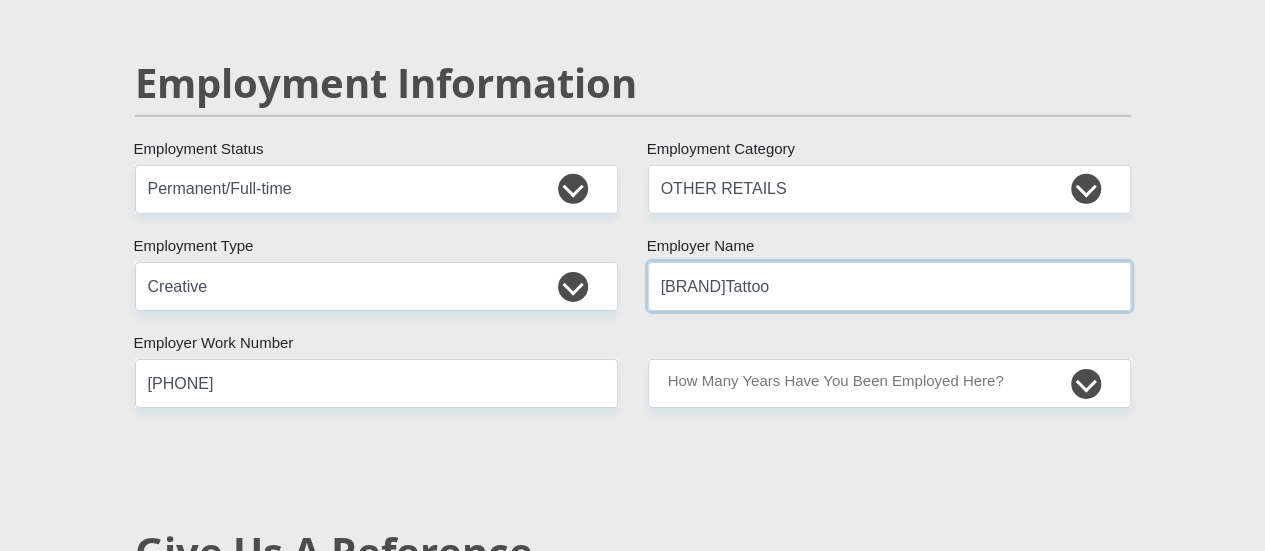 type on "[BRAND]Tattoo" 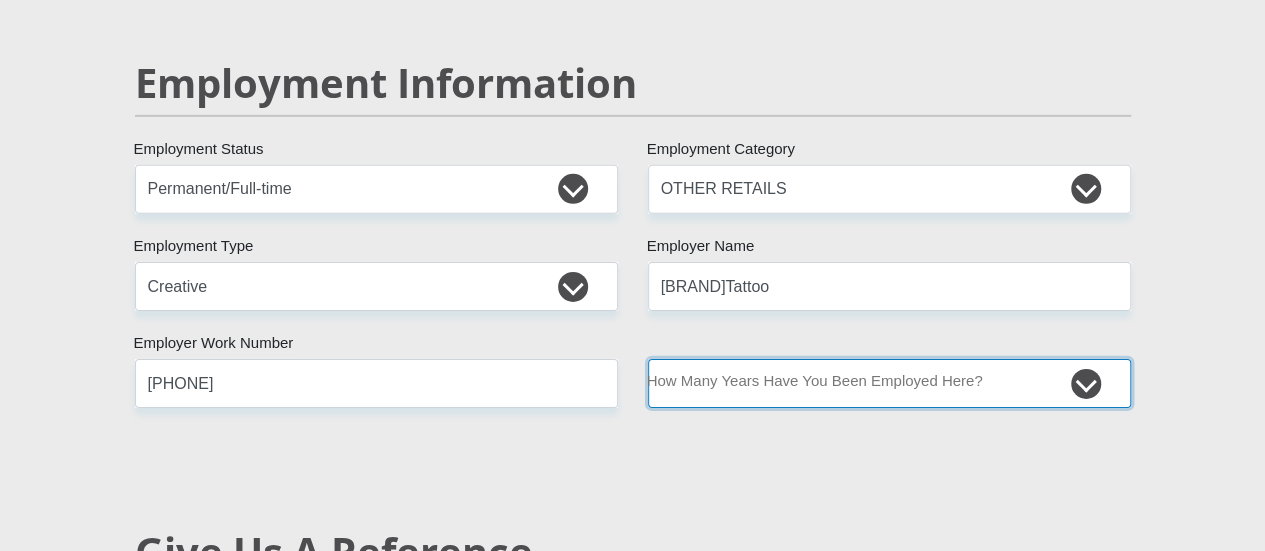 click on "less than 1 year
1-3 years
3-5 years
5+ years" at bounding box center [889, 383] 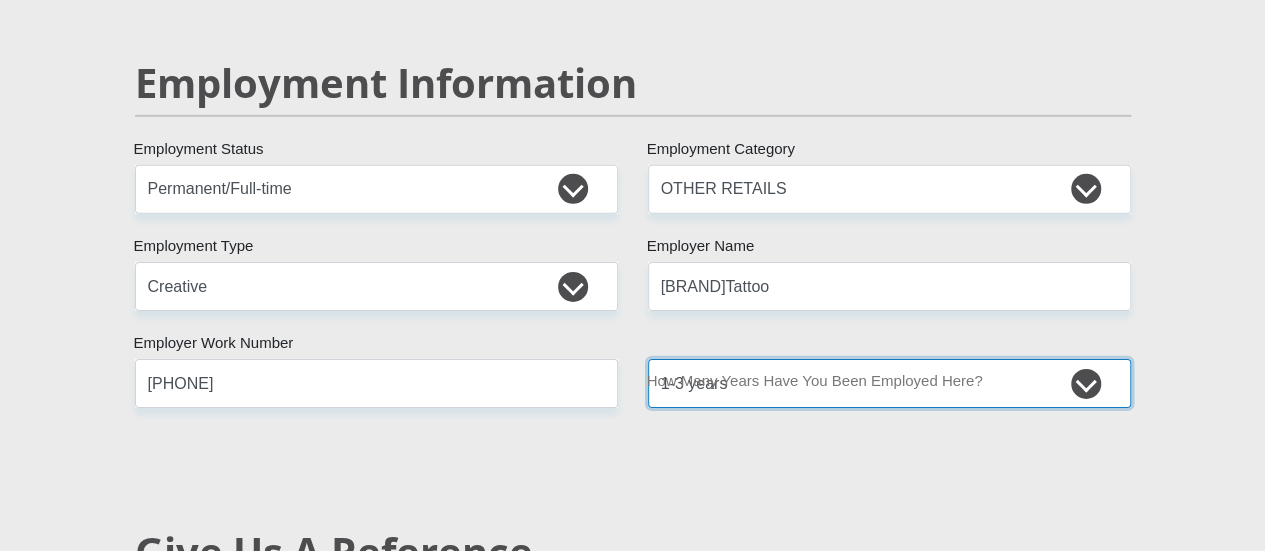 click on "less than 1 year
1-3 years
3-5 years
5+ years" at bounding box center [889, 383] 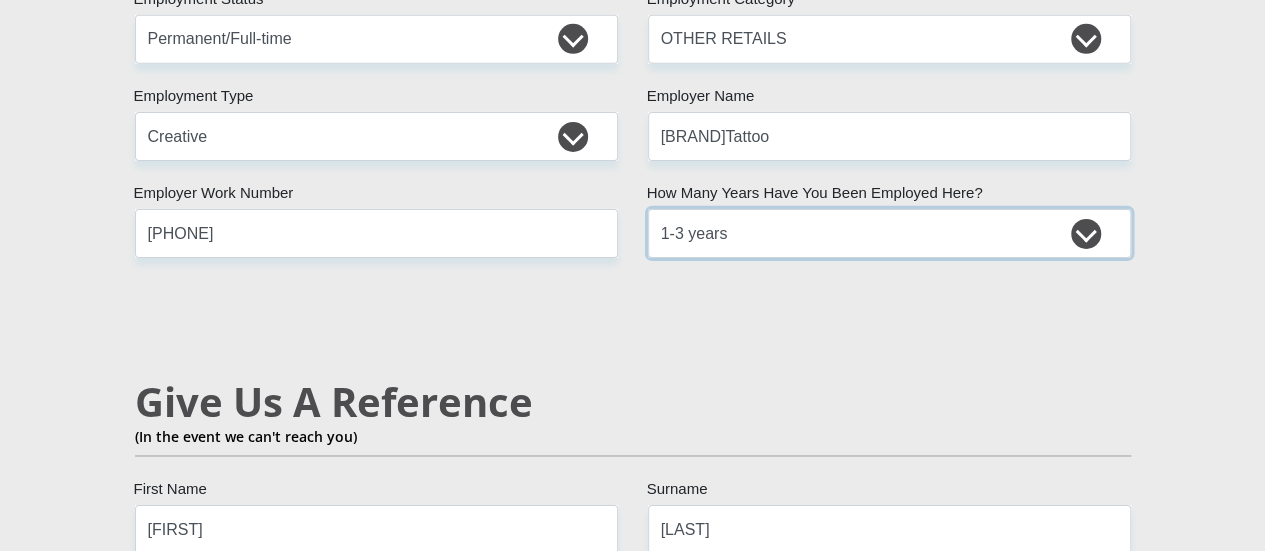 scroll, scrollTop: 3310, scrollLeft: 0, axis: vertical 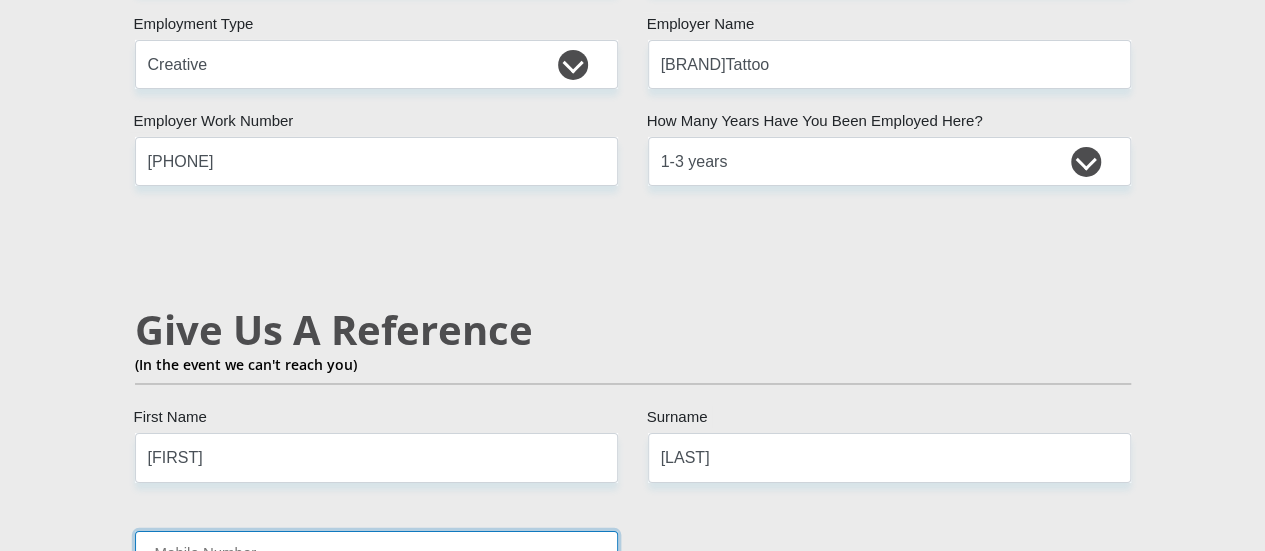 click on "Mobile Number" at bounding box center (376, 555) 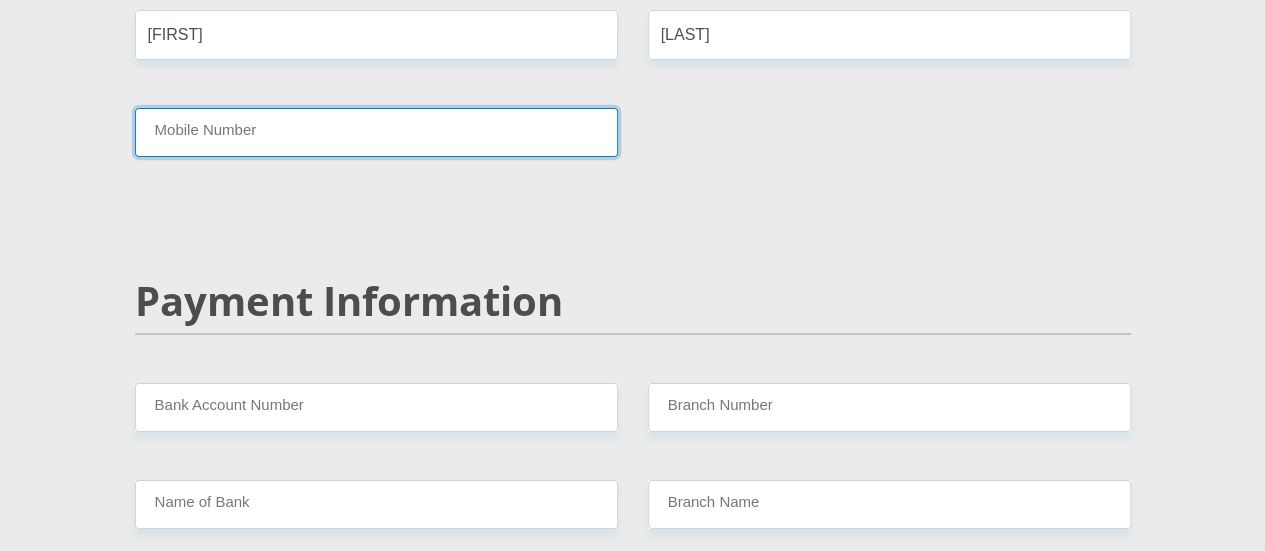 scroll, scrollTop: 3907, scrollLeft: 0, axis: vertical 